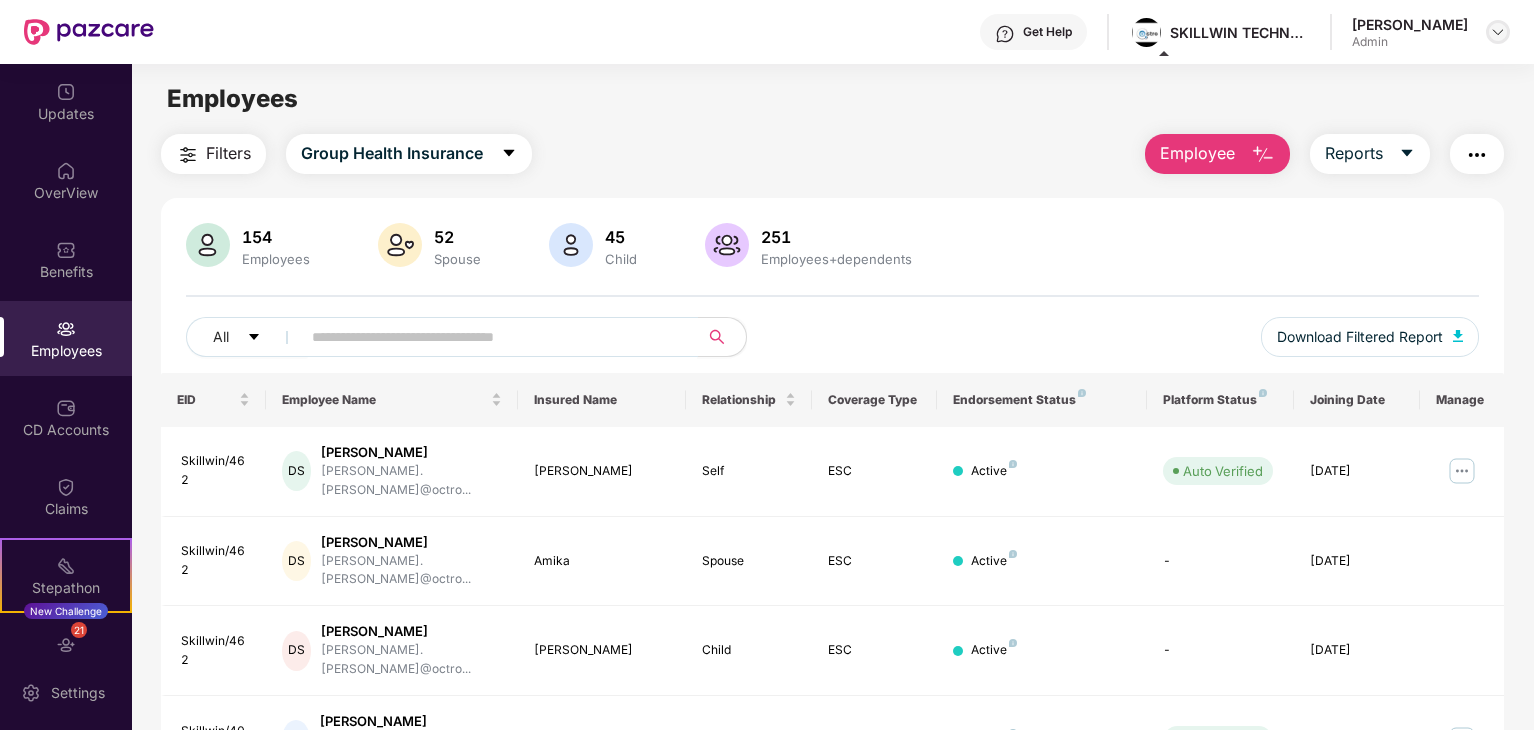 scroll, scrollTop: 0, scrollLeft: 0, axis: both 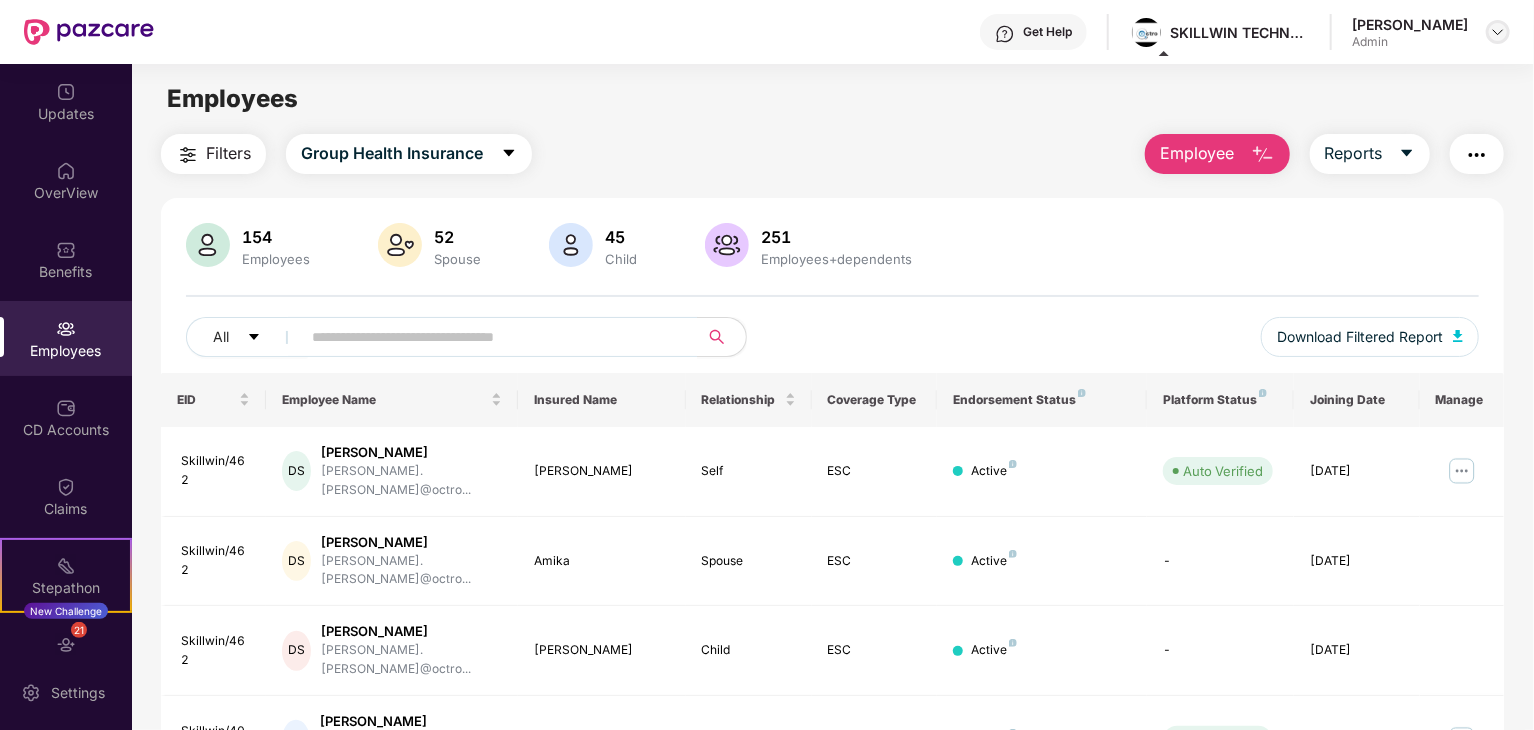 click at bounding box center (1498, 32) 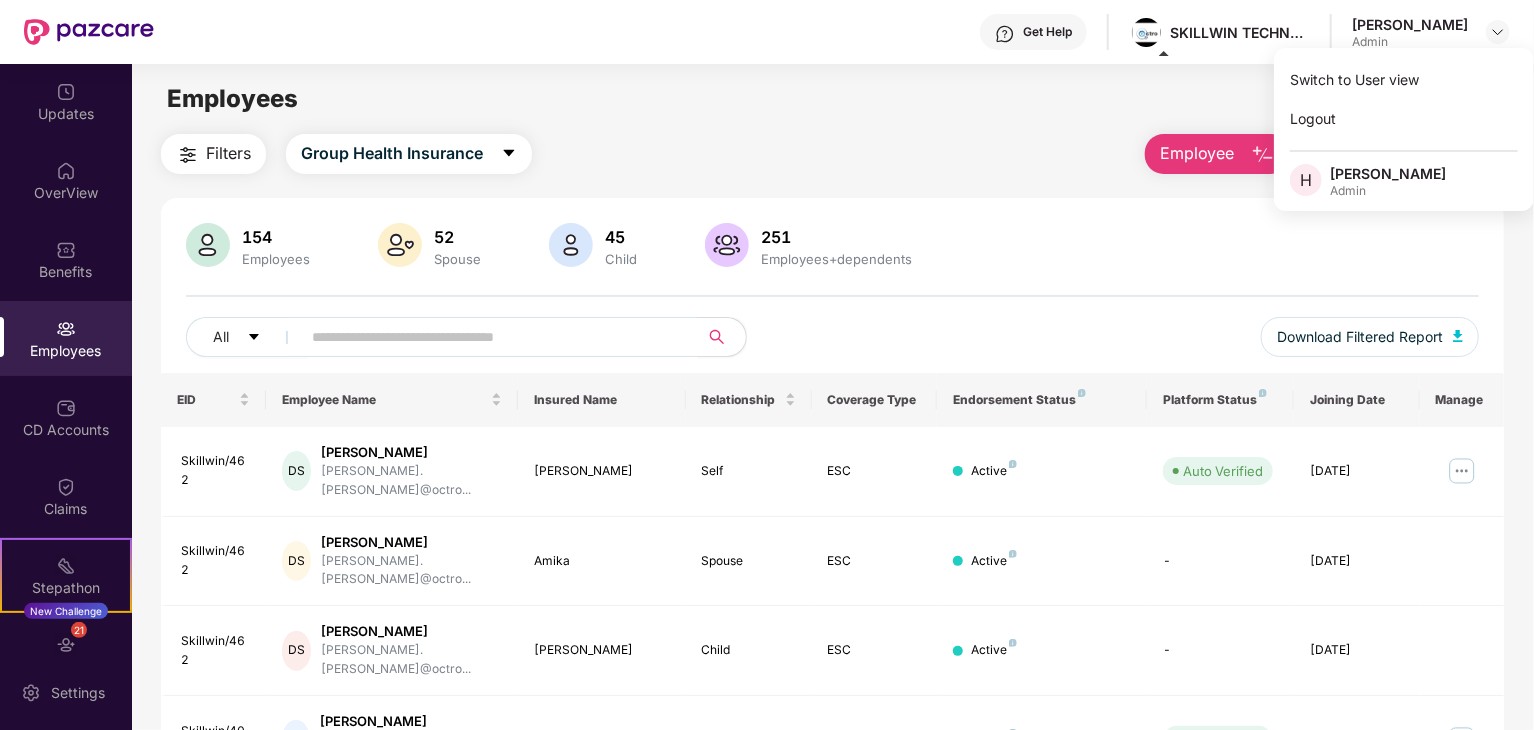 click on "Get Help SKILLWIN TECHNOLOGY PRIVATE LIMITED [PERSON_NAME] Admin" at bounding box center (832, 32) 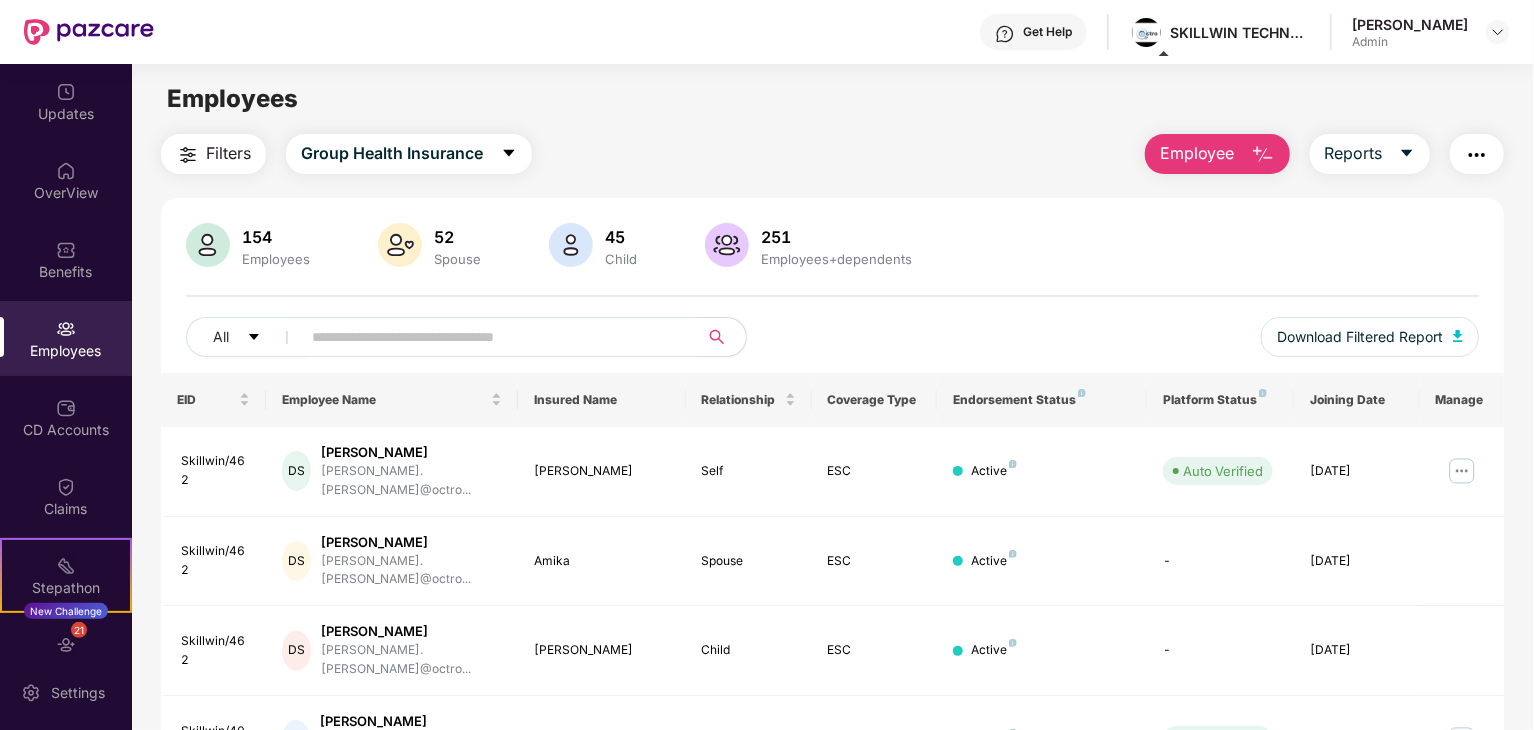 click at bounding box center (491, 337) 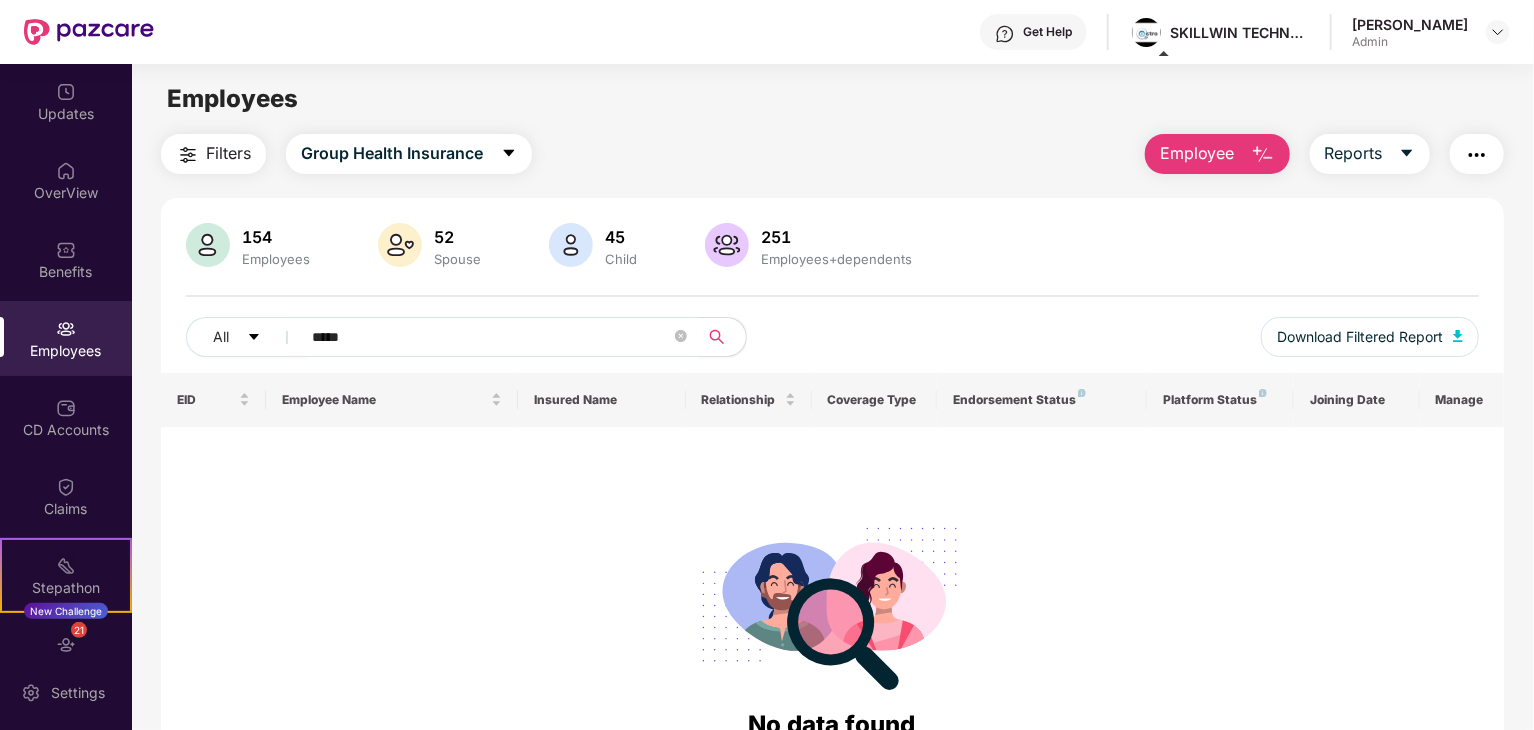 type on "*****" 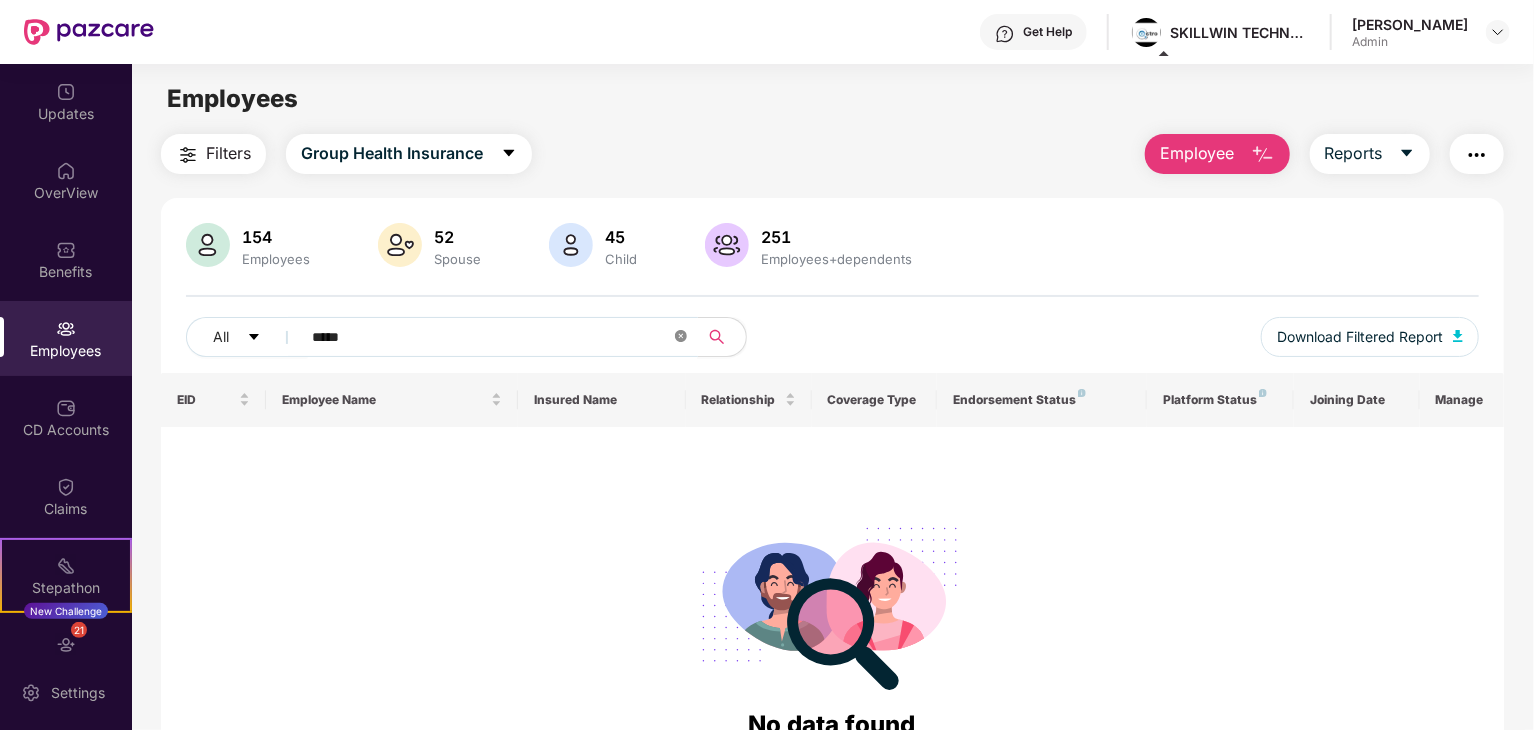 click 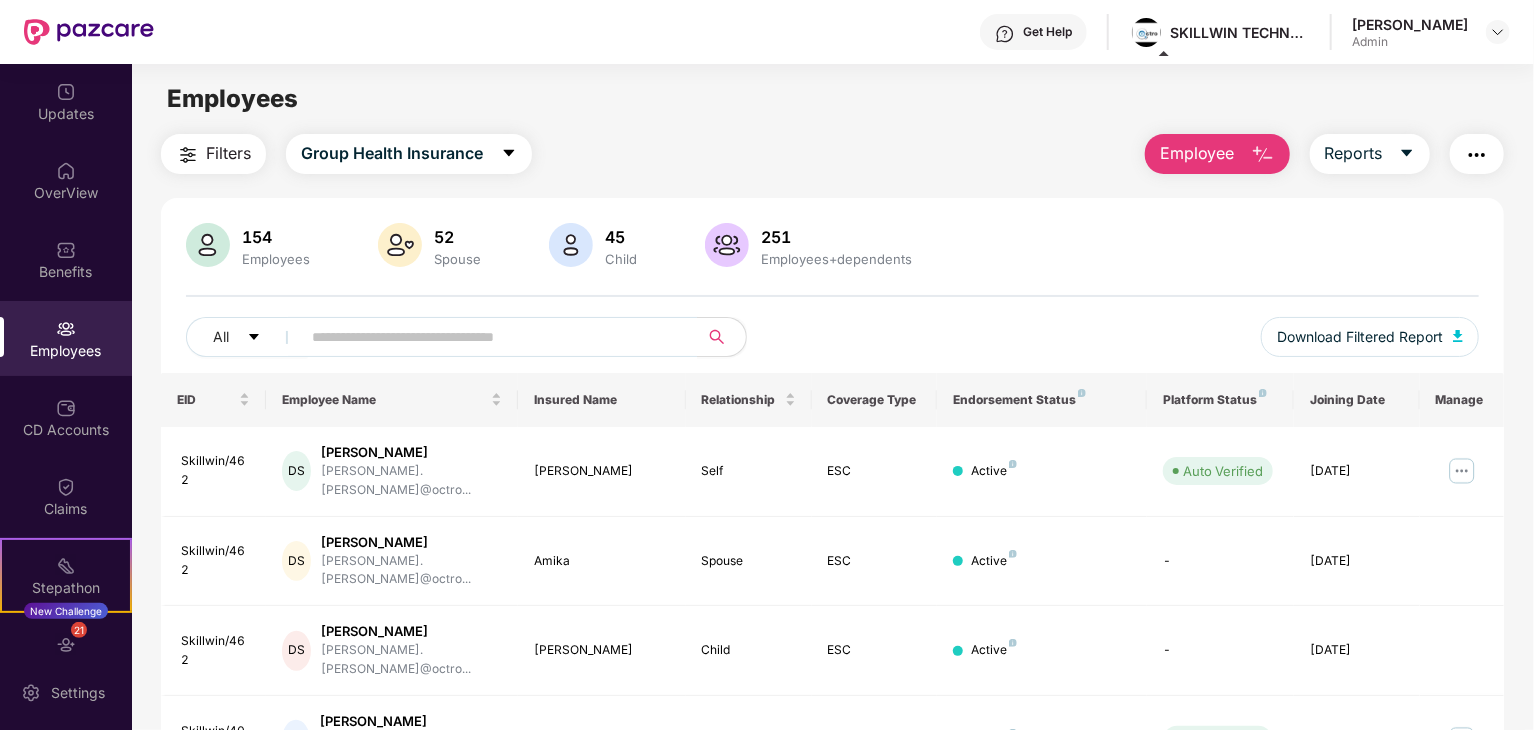 click on "Employee" at bounding box center (1197, 153) 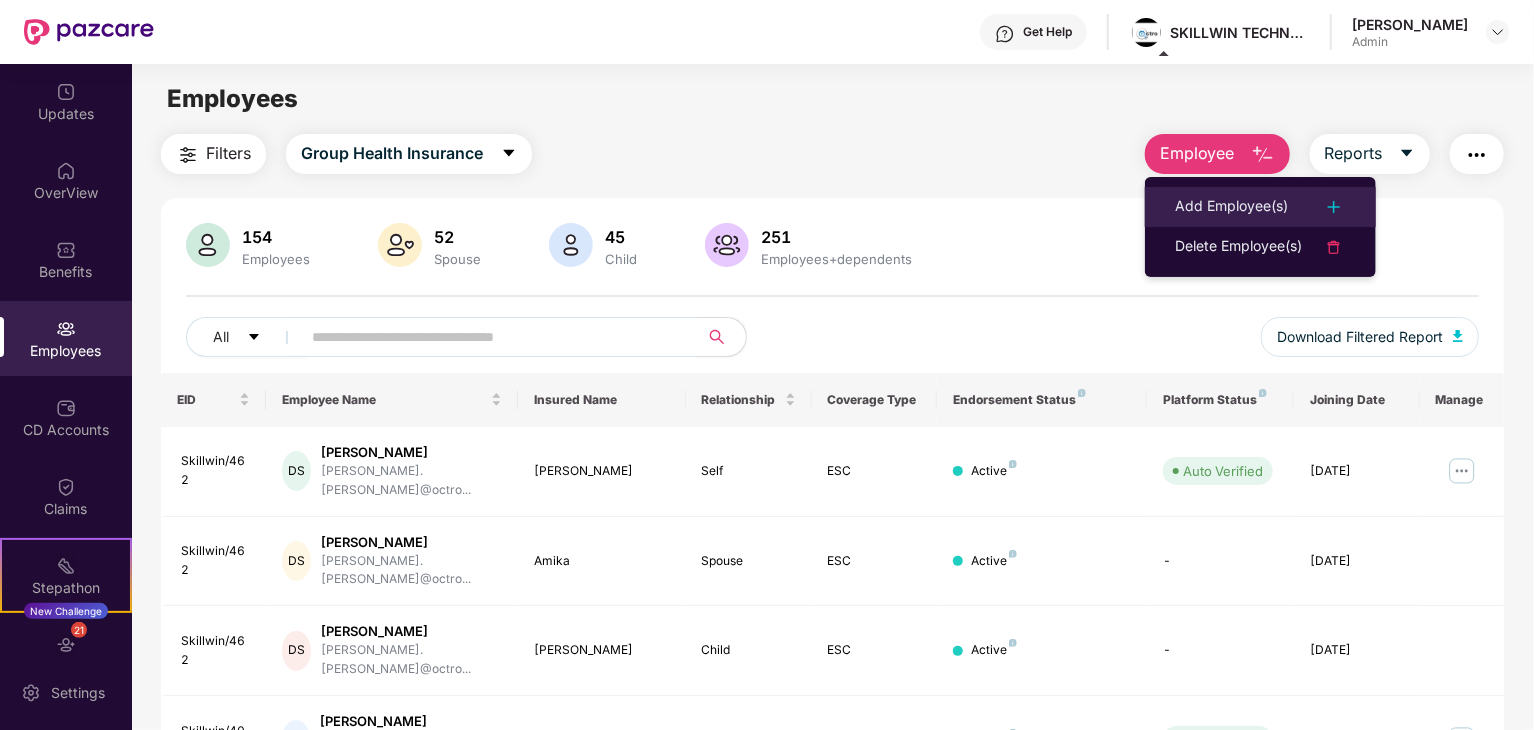 click on "Add Employee(s)" at bounding box center (1260, 207) 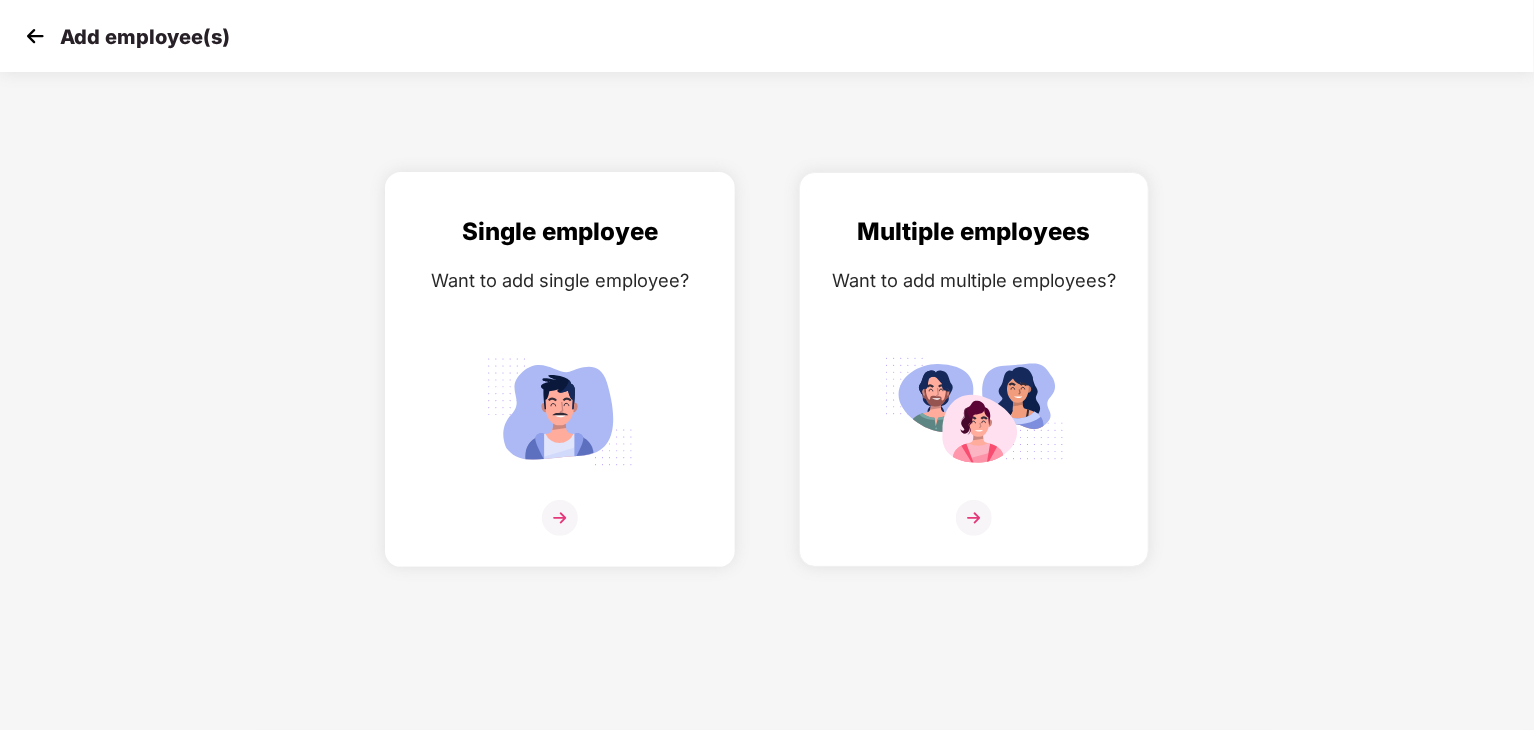 click on "Single employee Want to add single employee?" at bounding box center (560, 387) 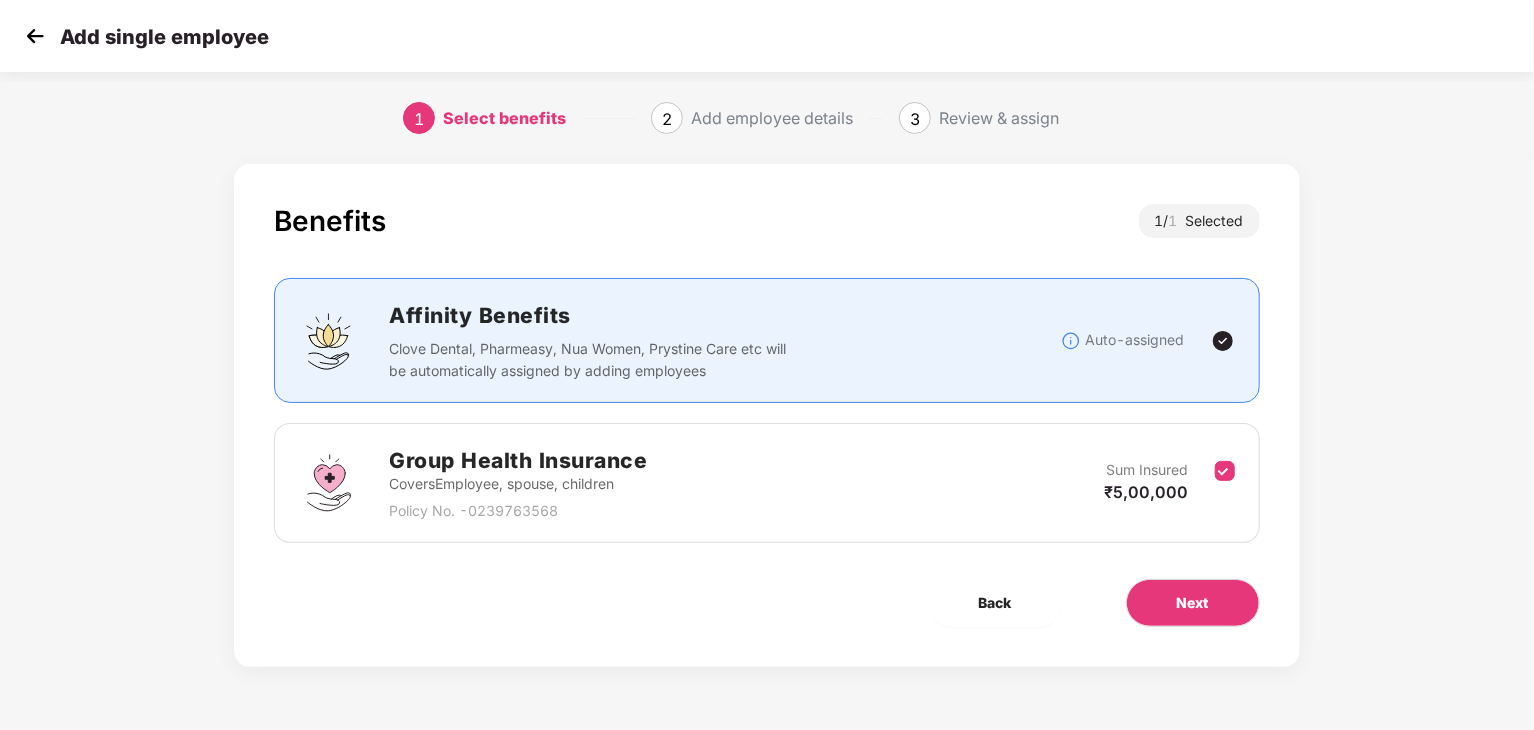 click at bounding box center [35, 36] 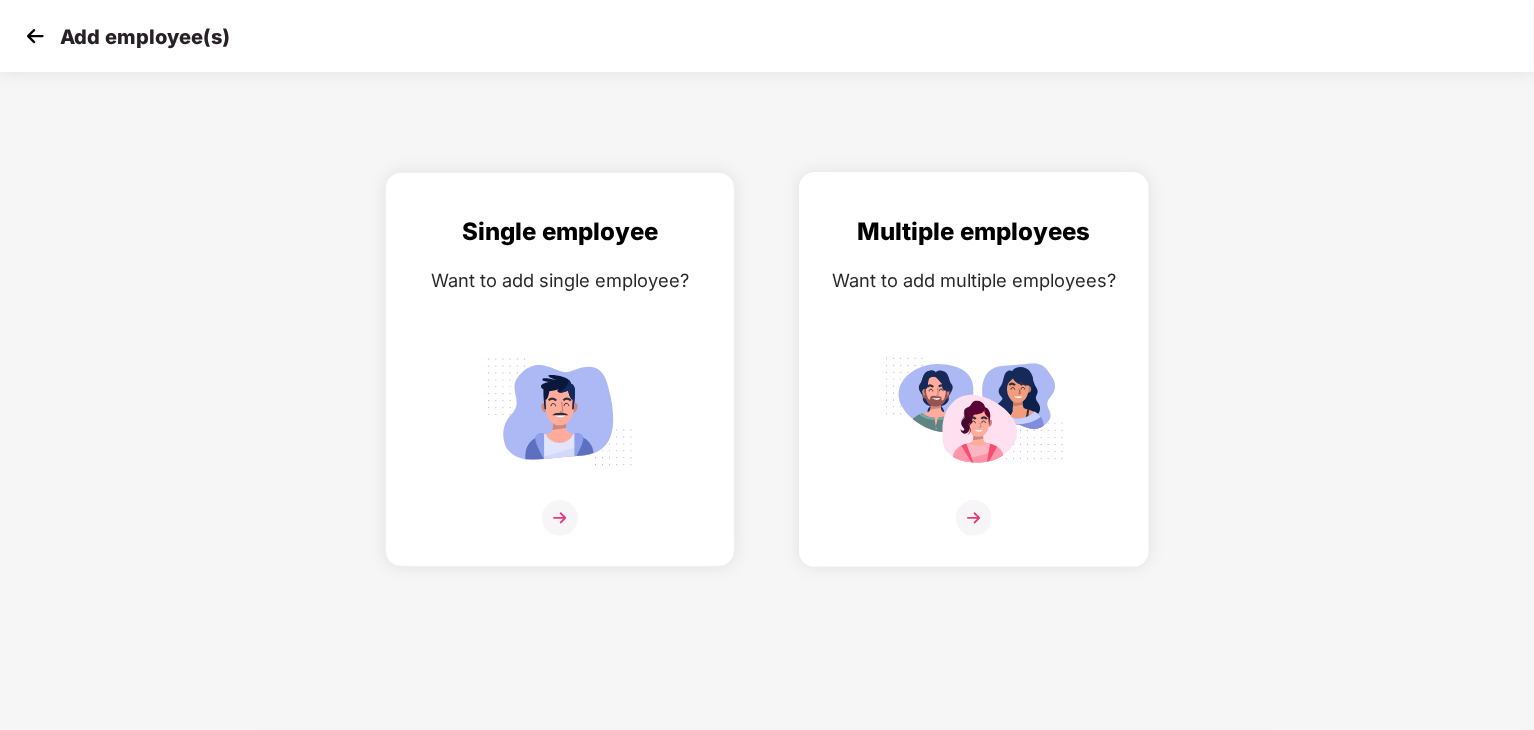 click on "Multiple employees Want to add multiple employees?" at bounding box center (974, 387) 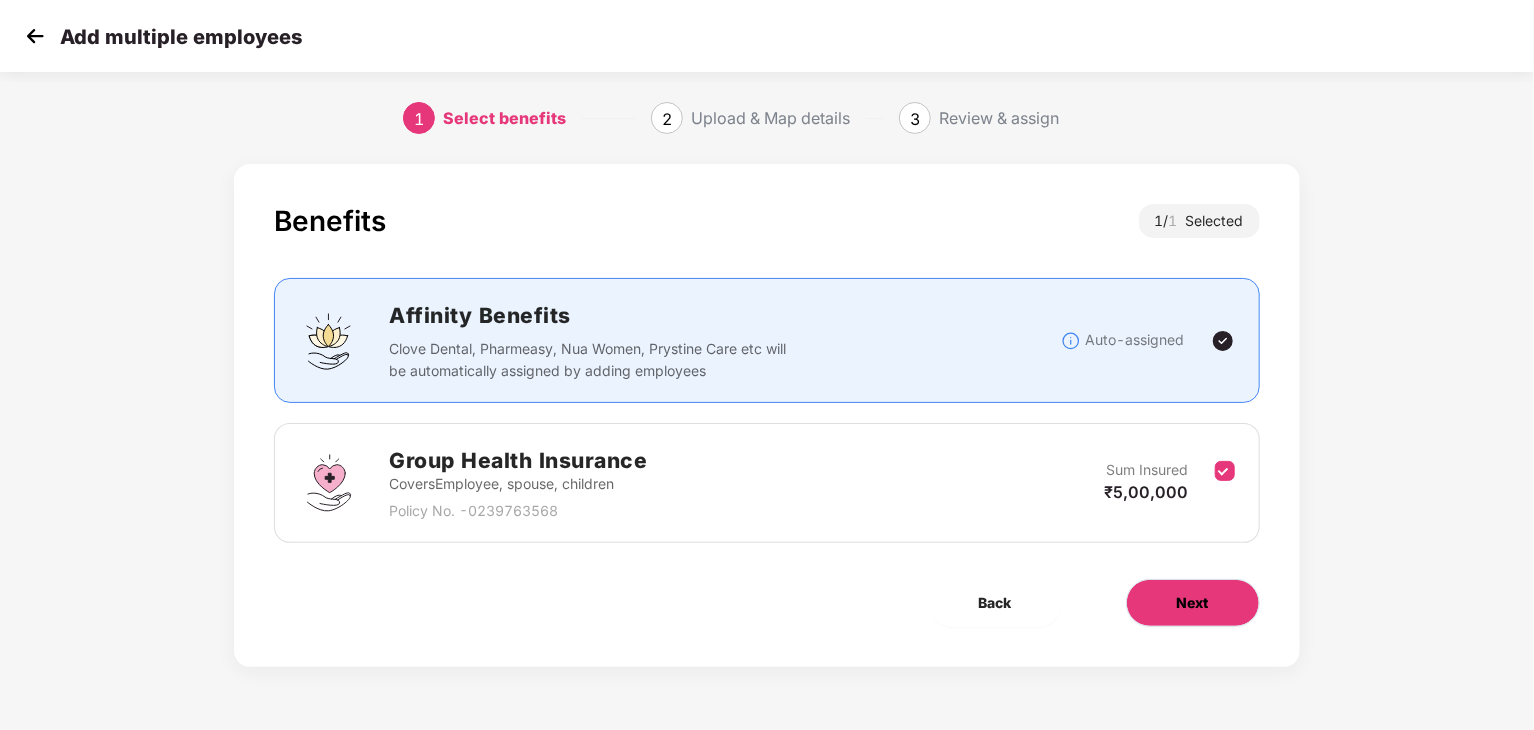 click on "Next" at bounding box center (1193, 603) 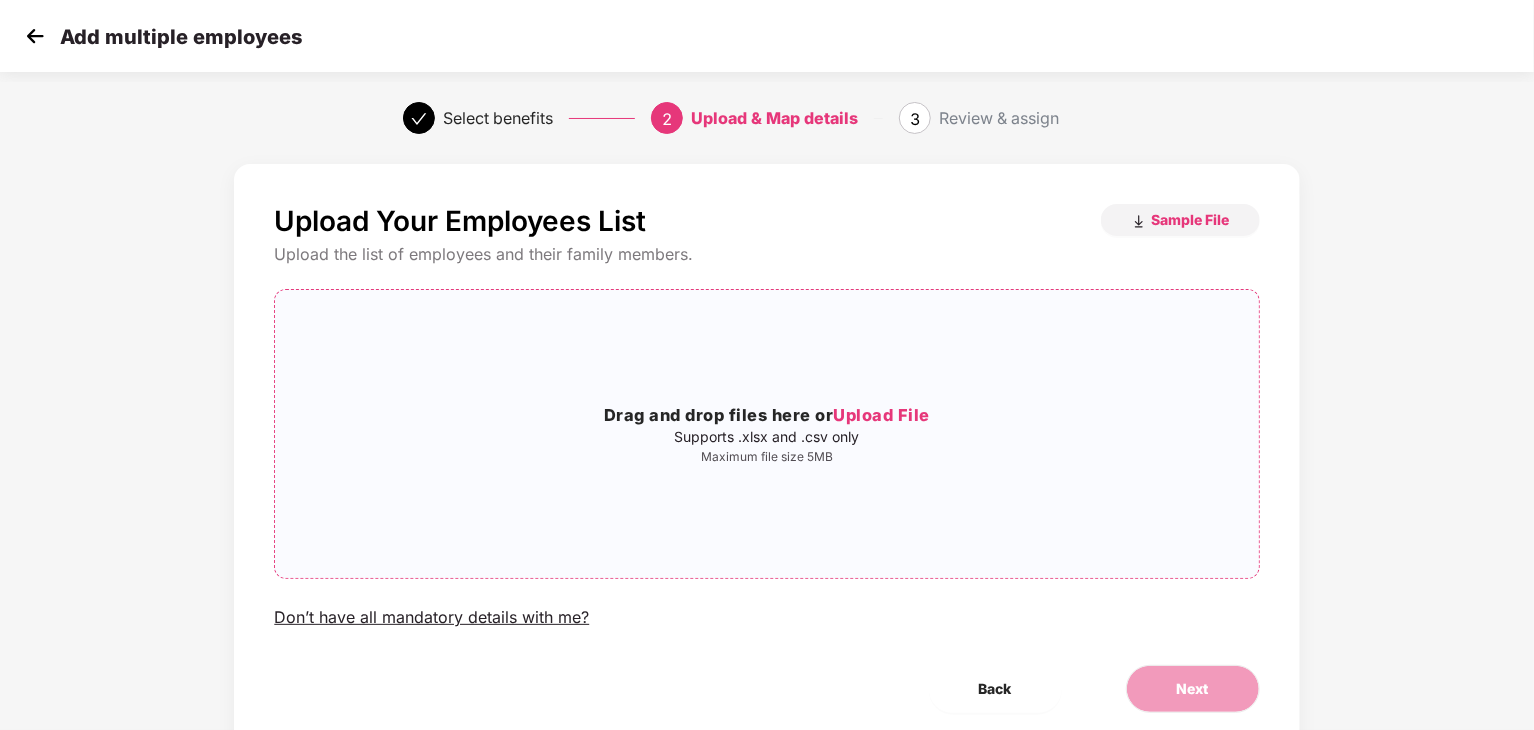 click on "Upload File" at bounding box center (881, 415) 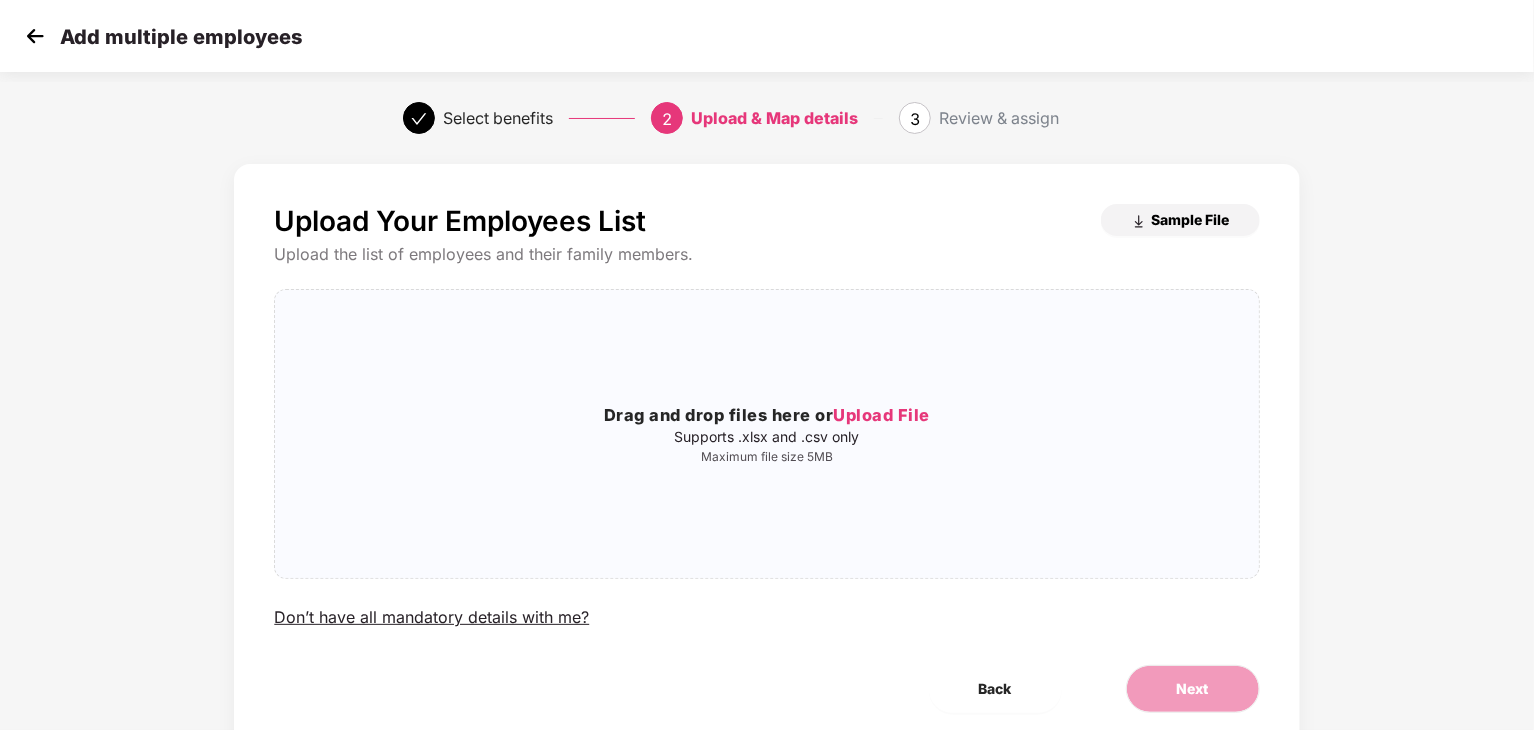 click on "Sample File" at bounding box center (1191, 219) 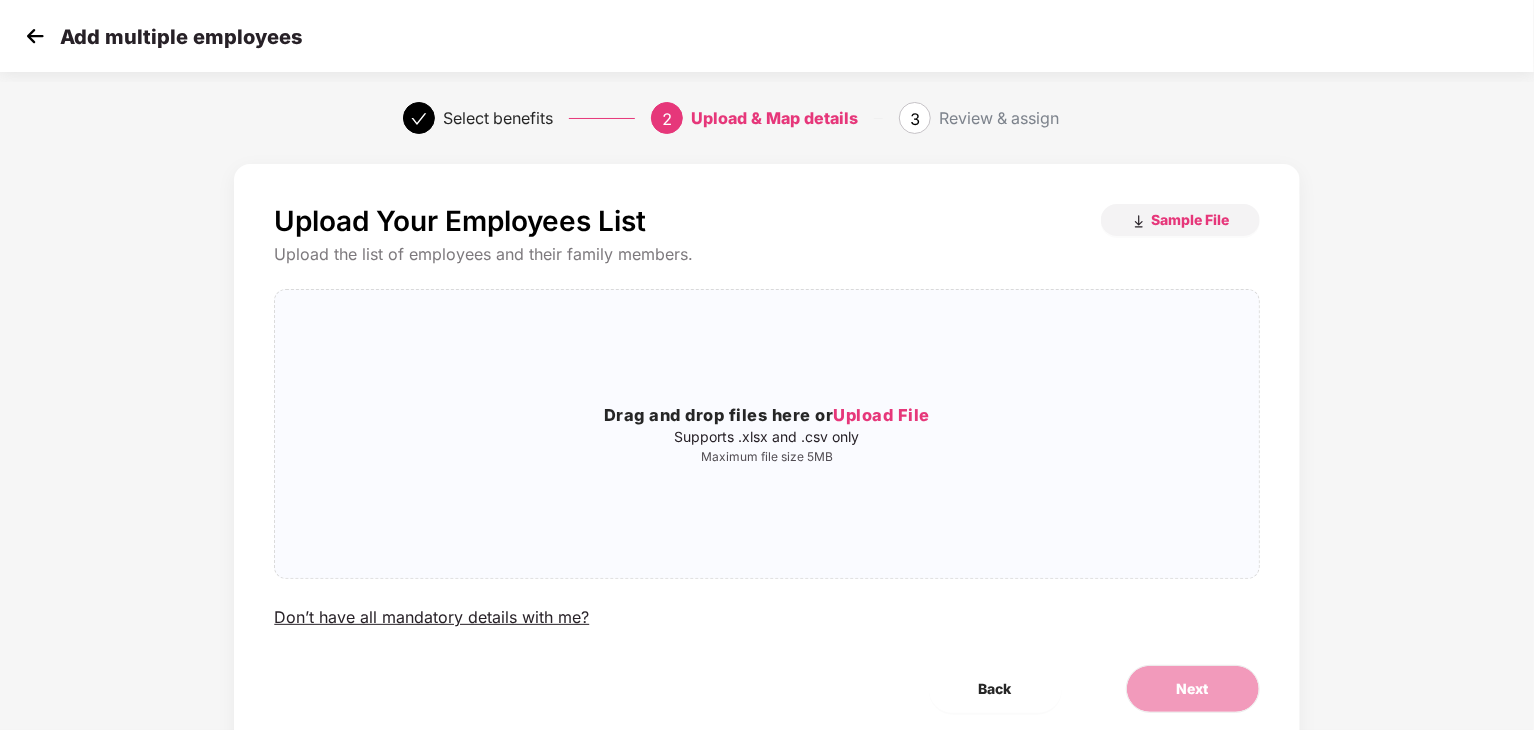 click at bounding box center [35, 36] 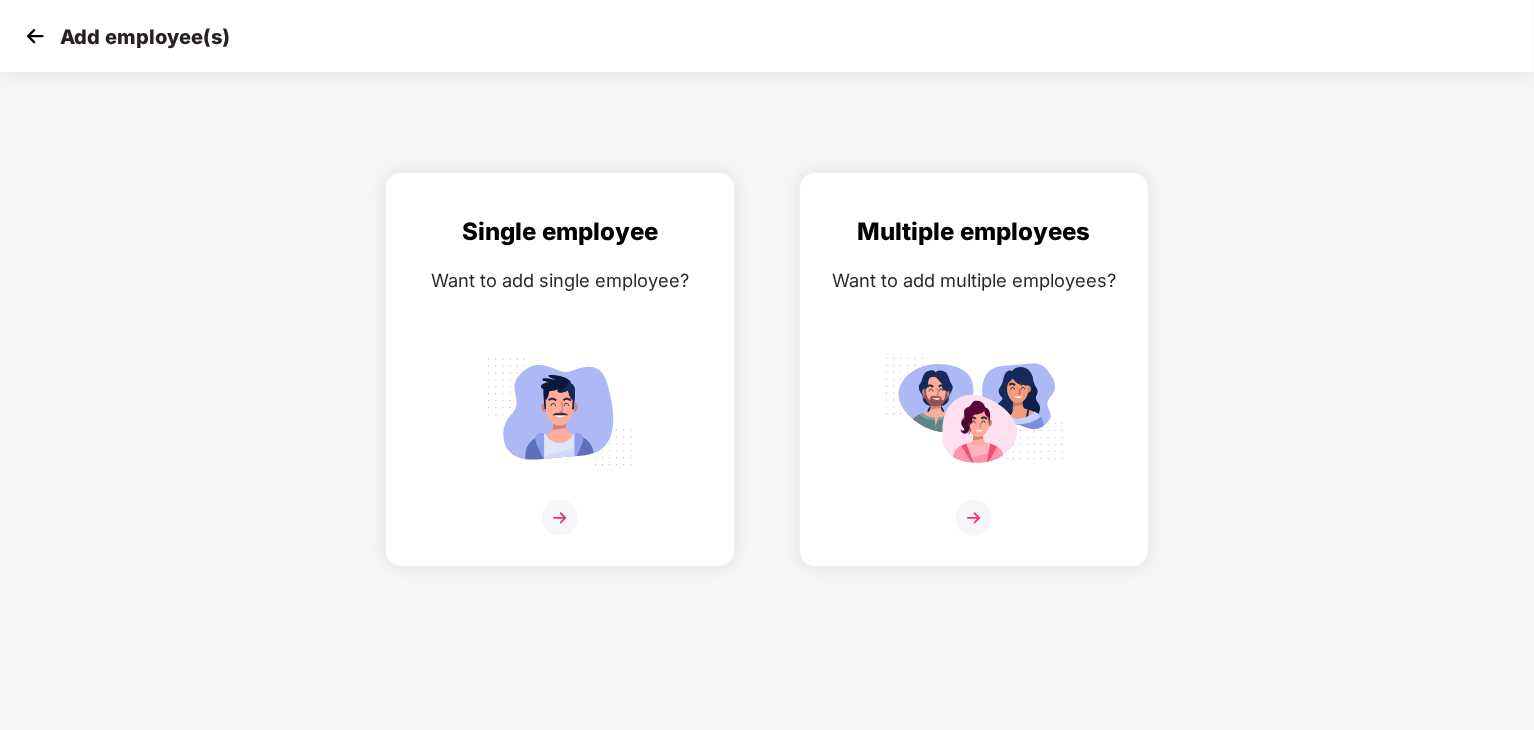 click at bounding box center (35, 36) 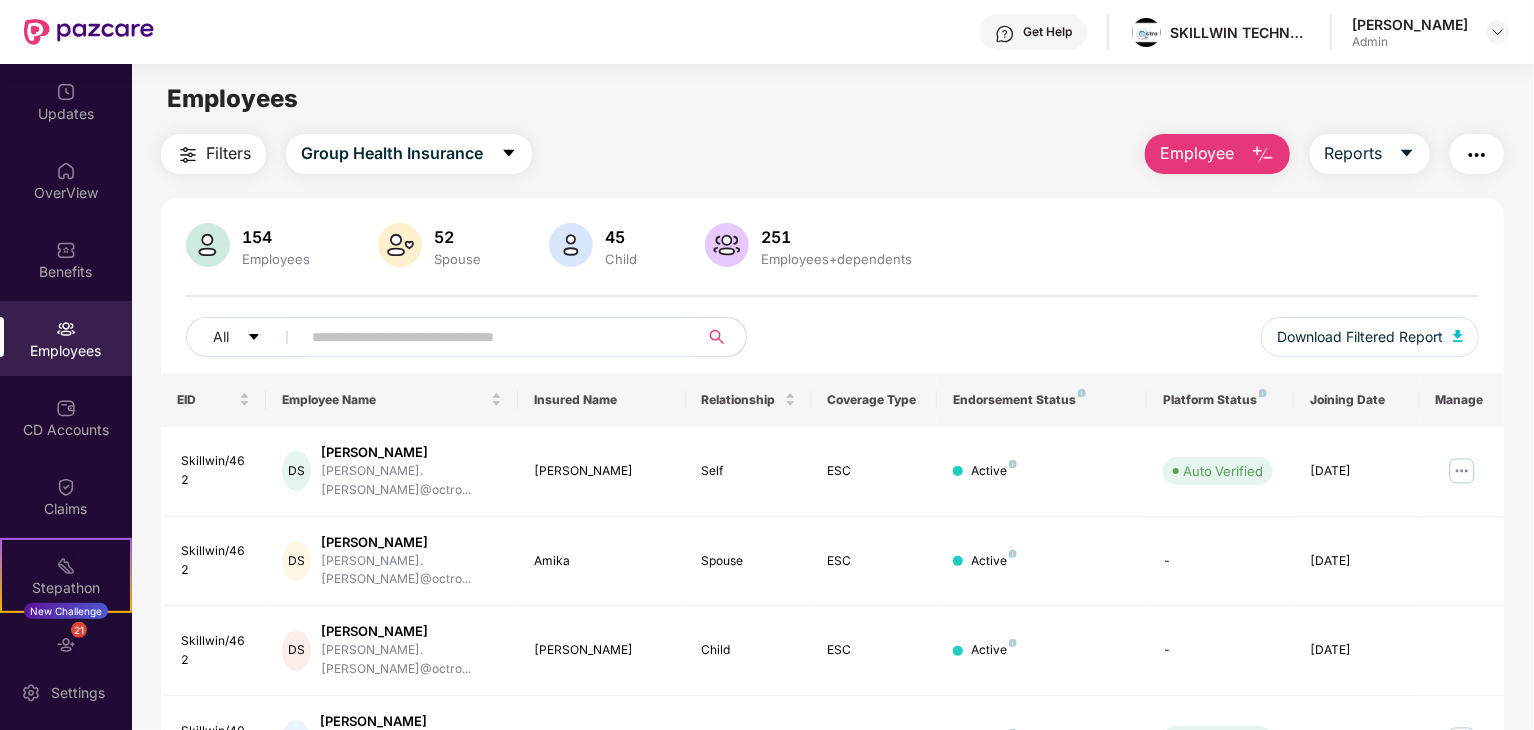 click on "154 Employees 52 Spouse 45 Child 251 Employees+dependents All Download Filtered Report" at bounding box center [832, 298] 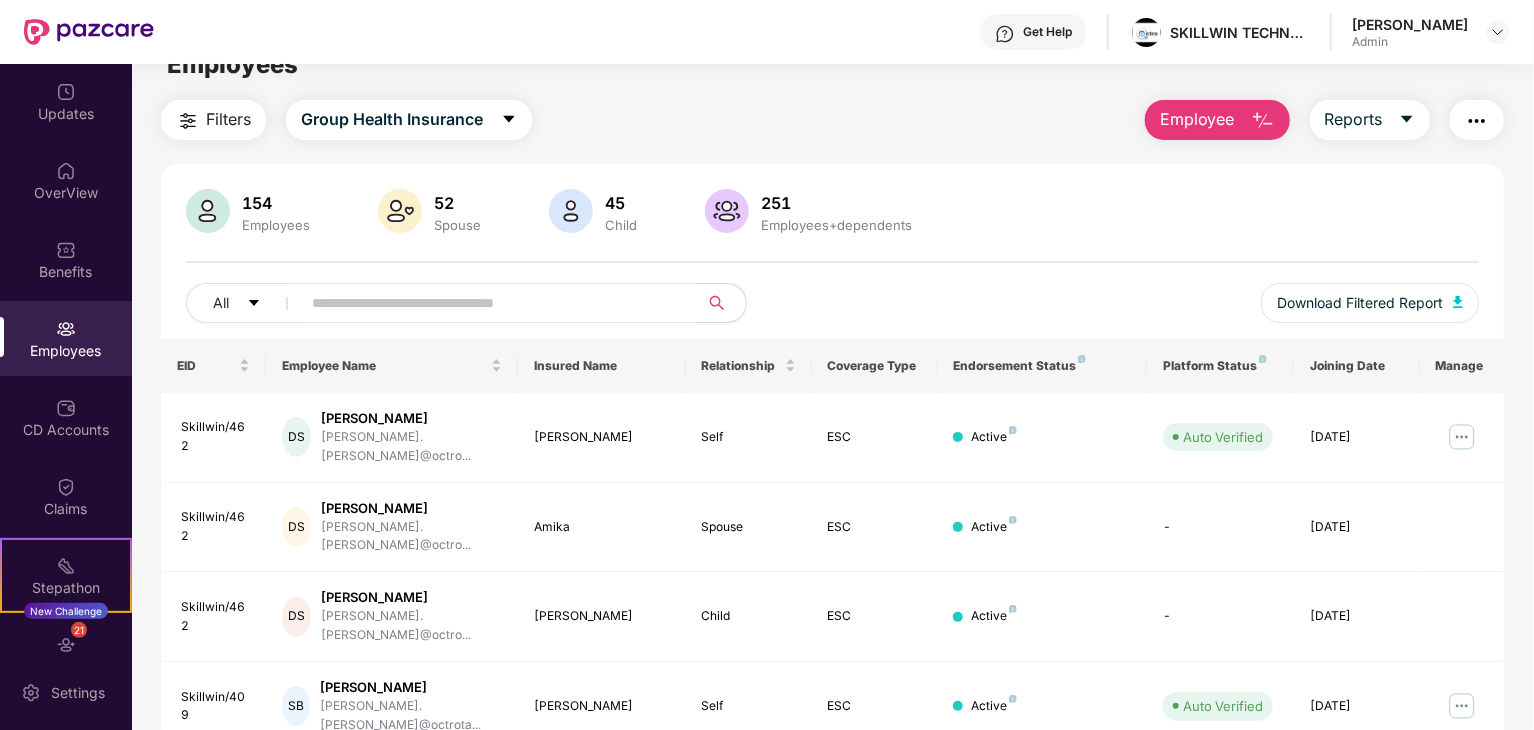scroll, scrollTop: 0, scrollLeft: 0, axis: both 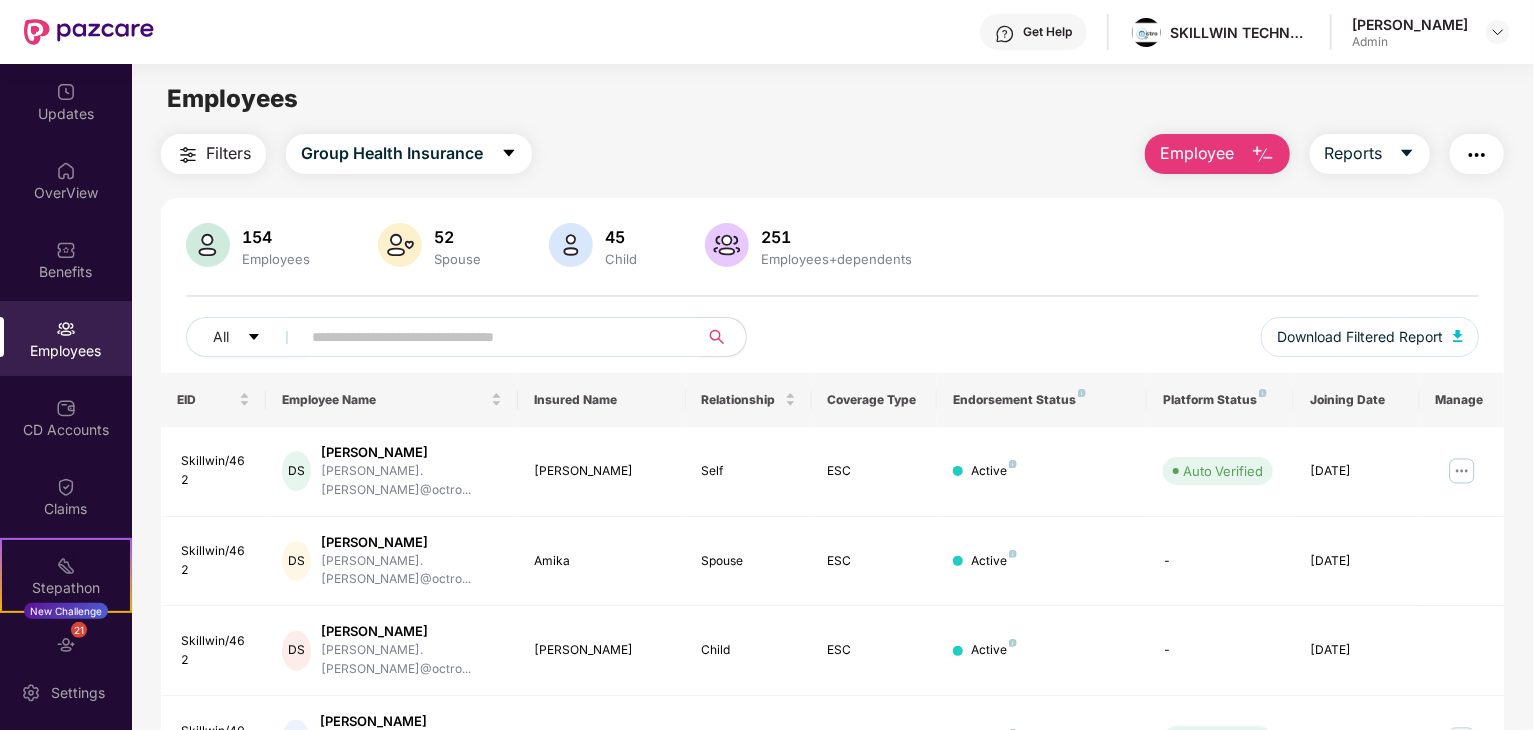click at bounding box center [491, 337] 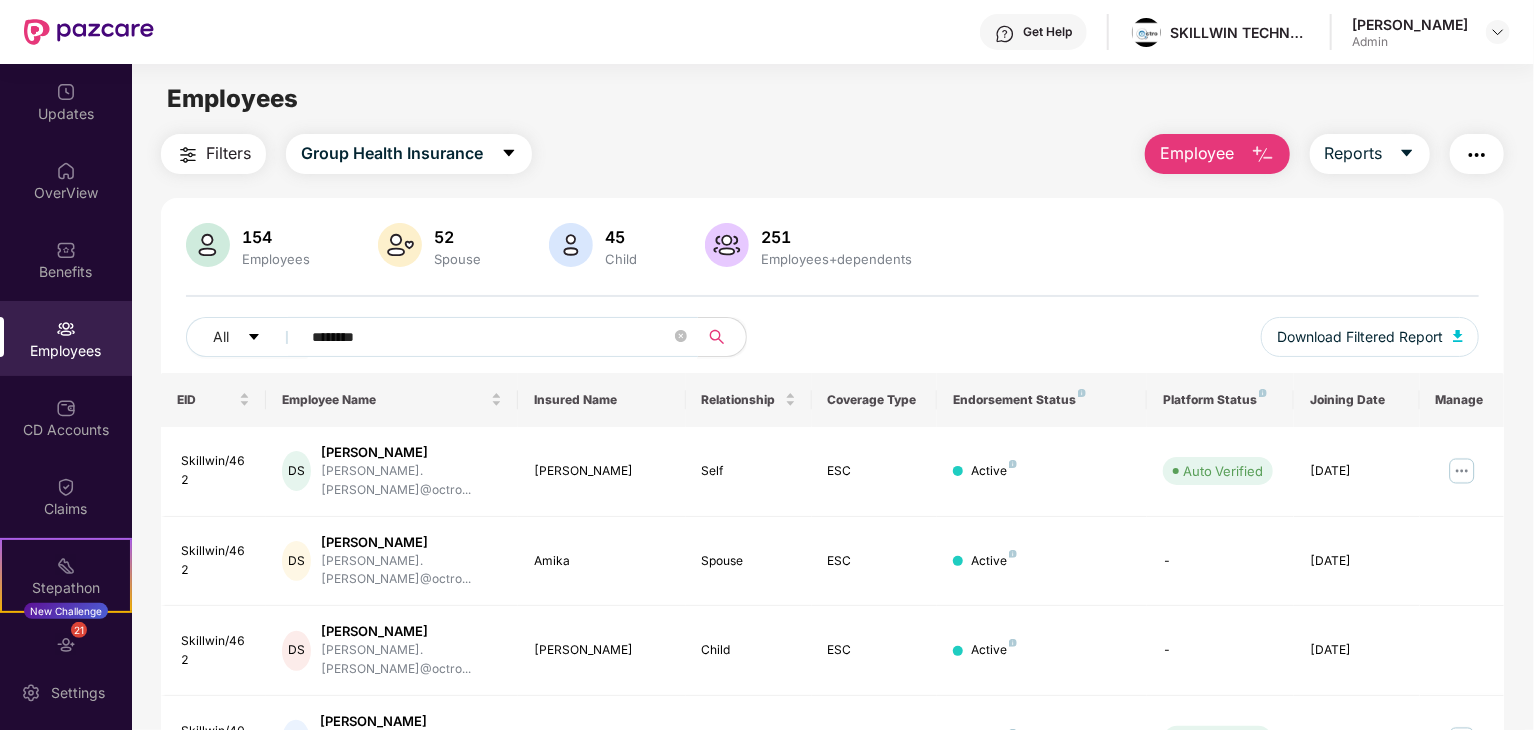 type on "********" 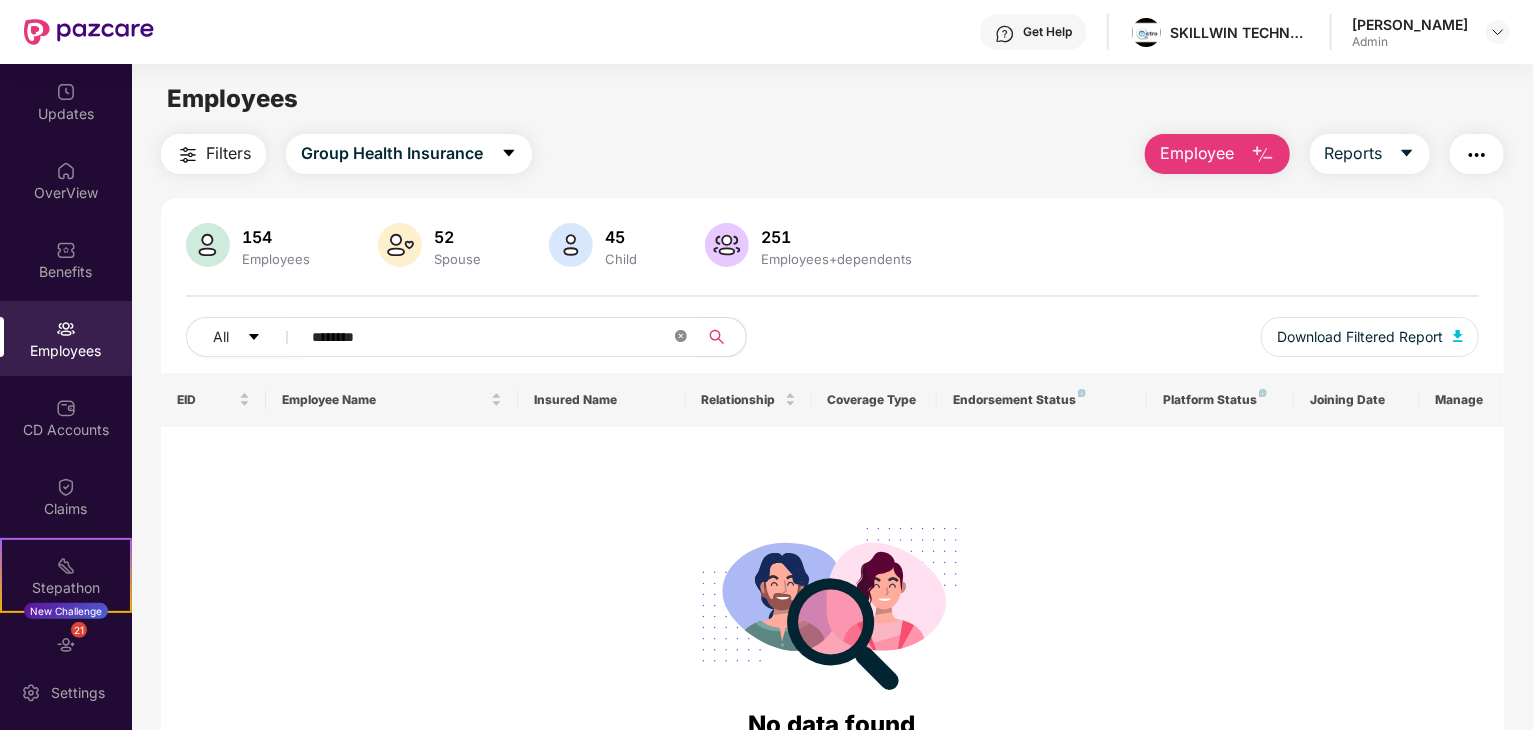 click at bounding box center (681, 337) 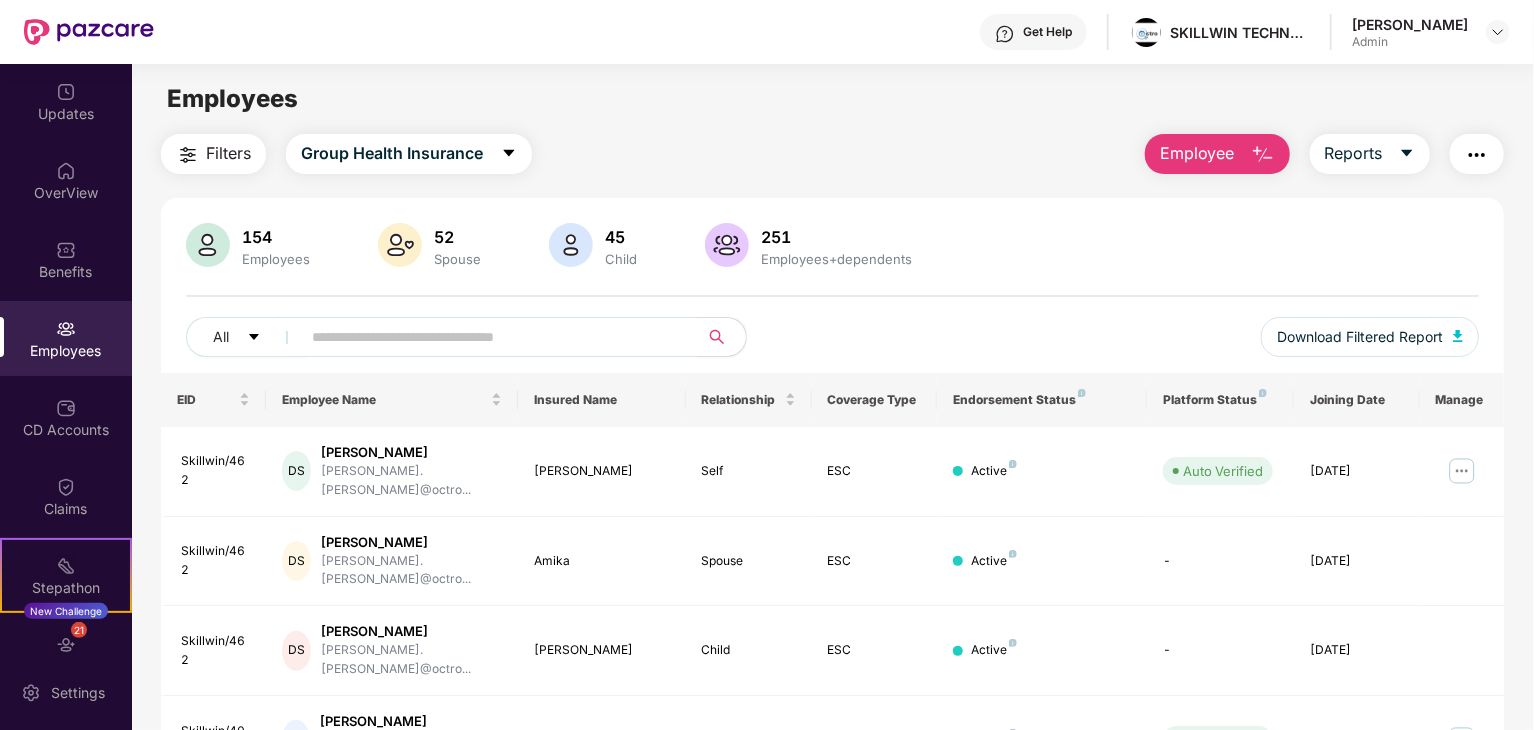 click at bounding box center [66, 329] 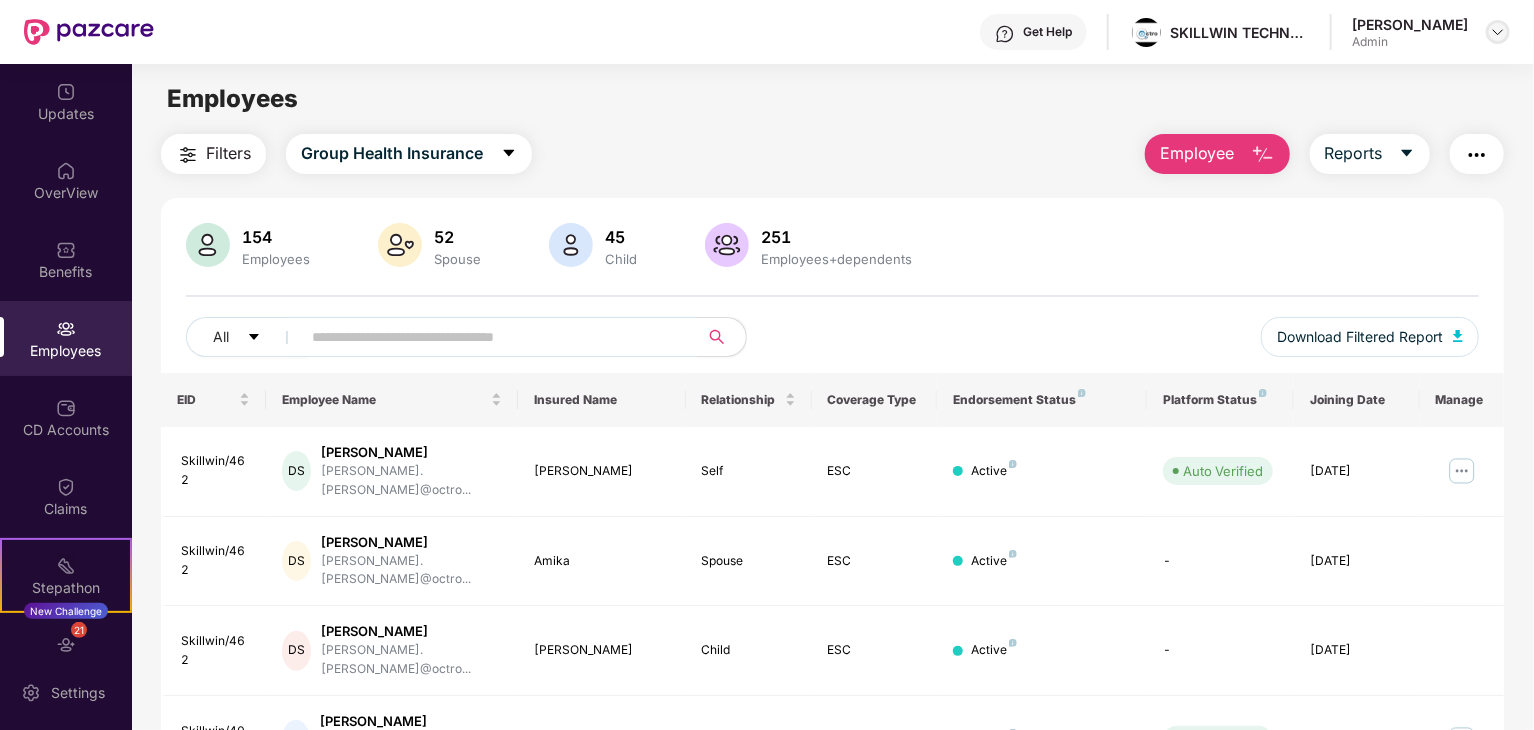 click at bounding box center [1498, 32] 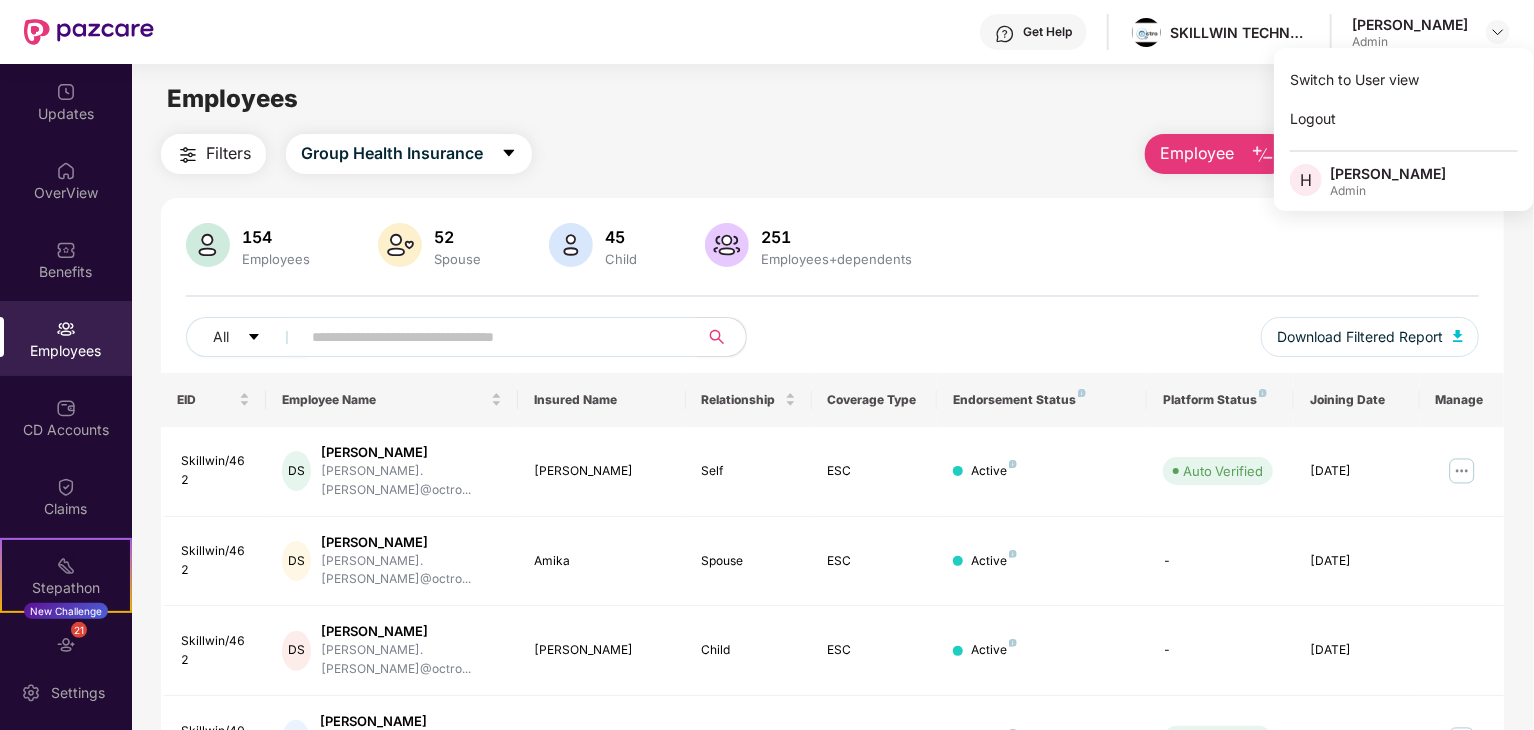 click on "Filters Group Health Insurance Employee  Reports 154 Employees 52 Spouse 45 Child 251 Employees+dependents All Download Filtered Report EID Employee Name Insured Name Relationship Coverage Type Endorsement Status Platform Status Joining Date Manage                   Skillwin/462 DS [PERSON_NAME]   [PERSON_NAME].[PERSON_NAME]@octro... [PERSON_NAME] Self ESC Active Auto Verified [DATE] Skillwin/462 DS [PERSON_NAME]   [PERSON_NAME].[PERSON_NAME]@octro... Amika  Spouse ESC Active - [DATE] Skillwin/462 DS [PERSON_NAME]   [PERSON_NAME].[PERSON_NAME]@octro... [PERSON_NAME] Child ESC Active - [DATE] Skillwin/409 SB [PERSON_NAME]   [PERSON_NAME].[PERSON_NAME]@octrota... [PERSON_NAME] Self ESC Active Auto Verified [DATE] Skillwin/365 HK [PERSON_NAME]   [PERSON_NAME].kumar@octrotalk... [PERSON_NAME] Self ESC Active Auto Verified [DATE] Skillwin/365 HK [PERSON_NAME]   [PERSON_NAME].kumar@octrotalk... [PERSON_NAME] Spouse ESC Active - [DATE] Skillwin/457 DK [PERSON_NAME]   [PERSON_NAME].kumar@octrotalk... [PERSON_NAME] Self ESC Active" at bounding box center (832, 715) 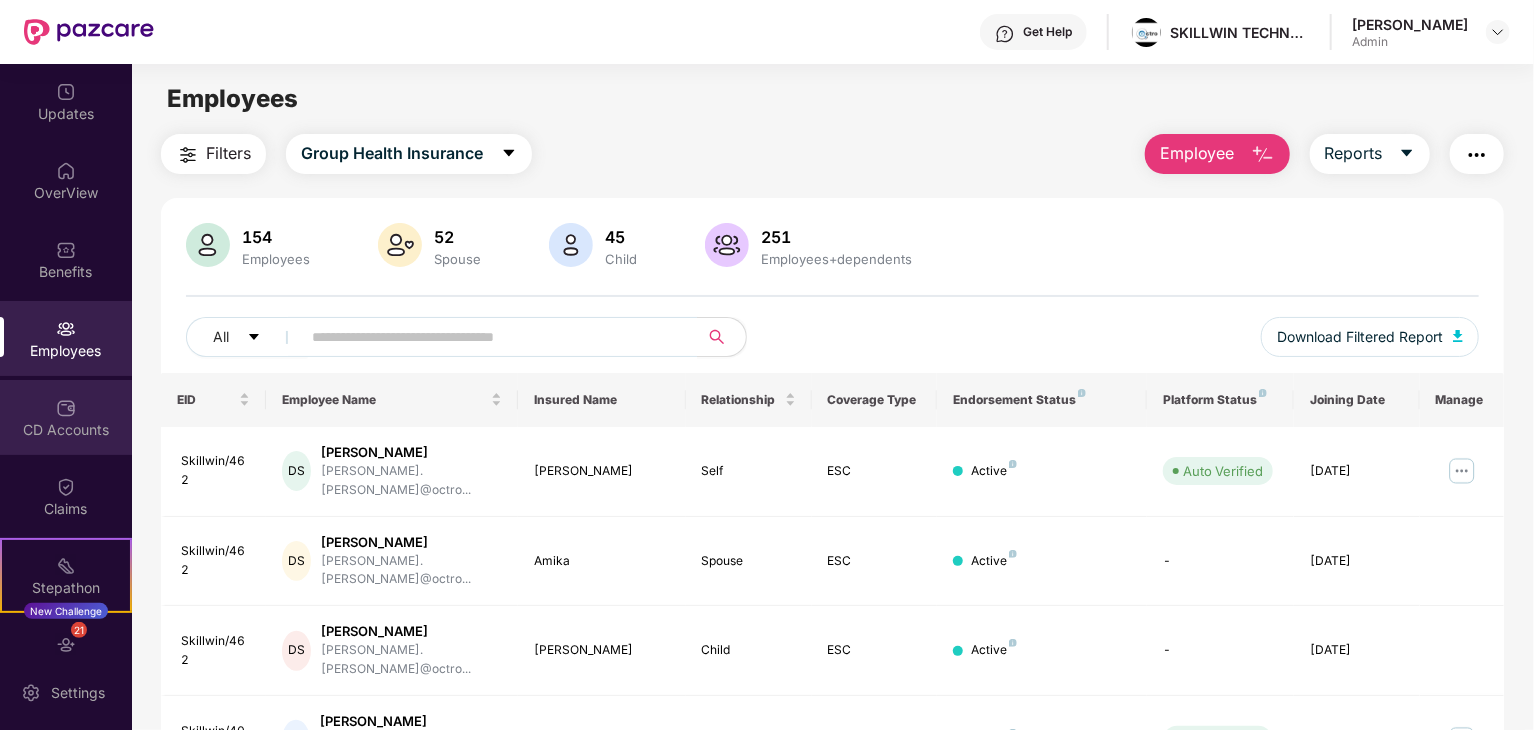 click on "CD Accounts" at bounding box center [66, 430] 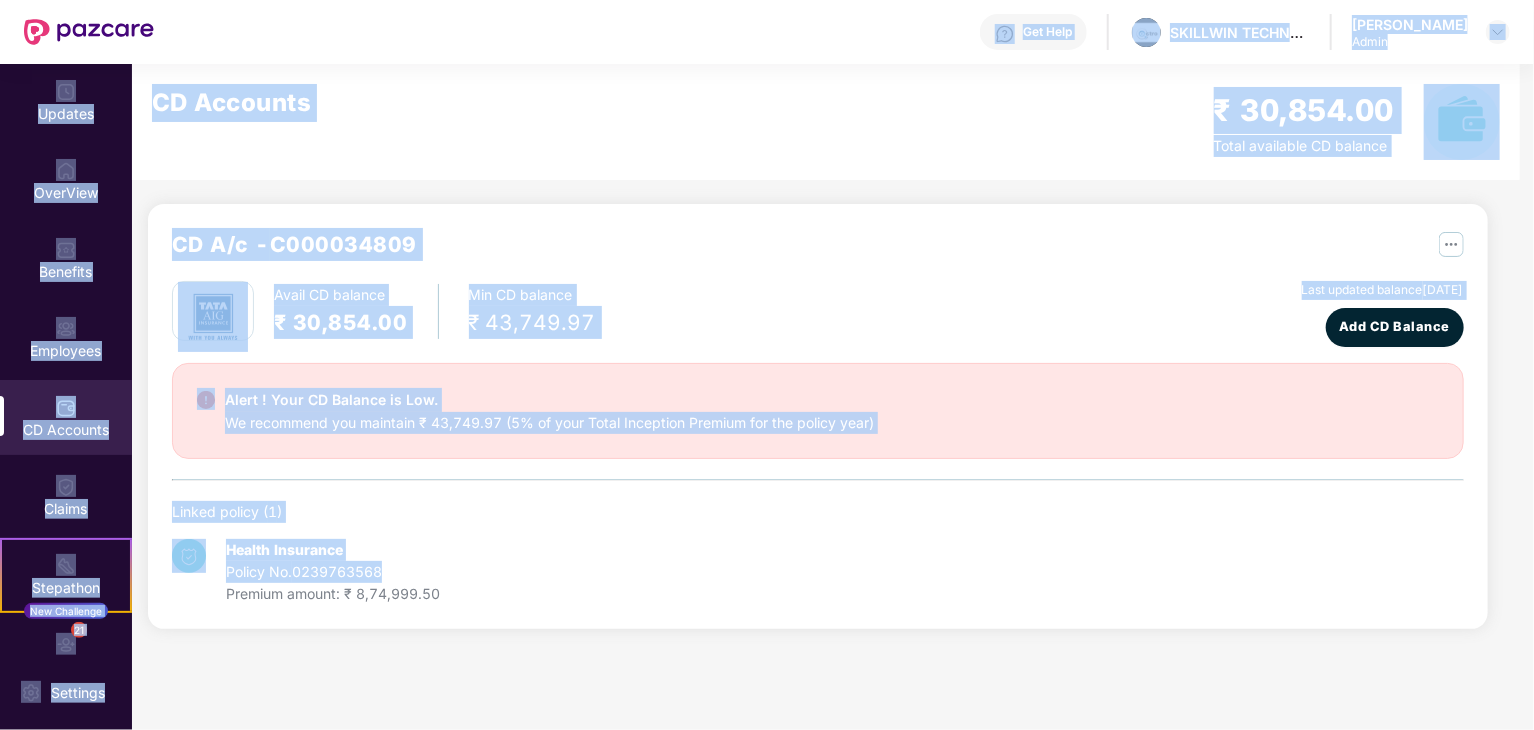 drag, startPoint x: 733, startPoint y: 562, endPoint x: 368, endPoint y: -34, distance: 698.88556 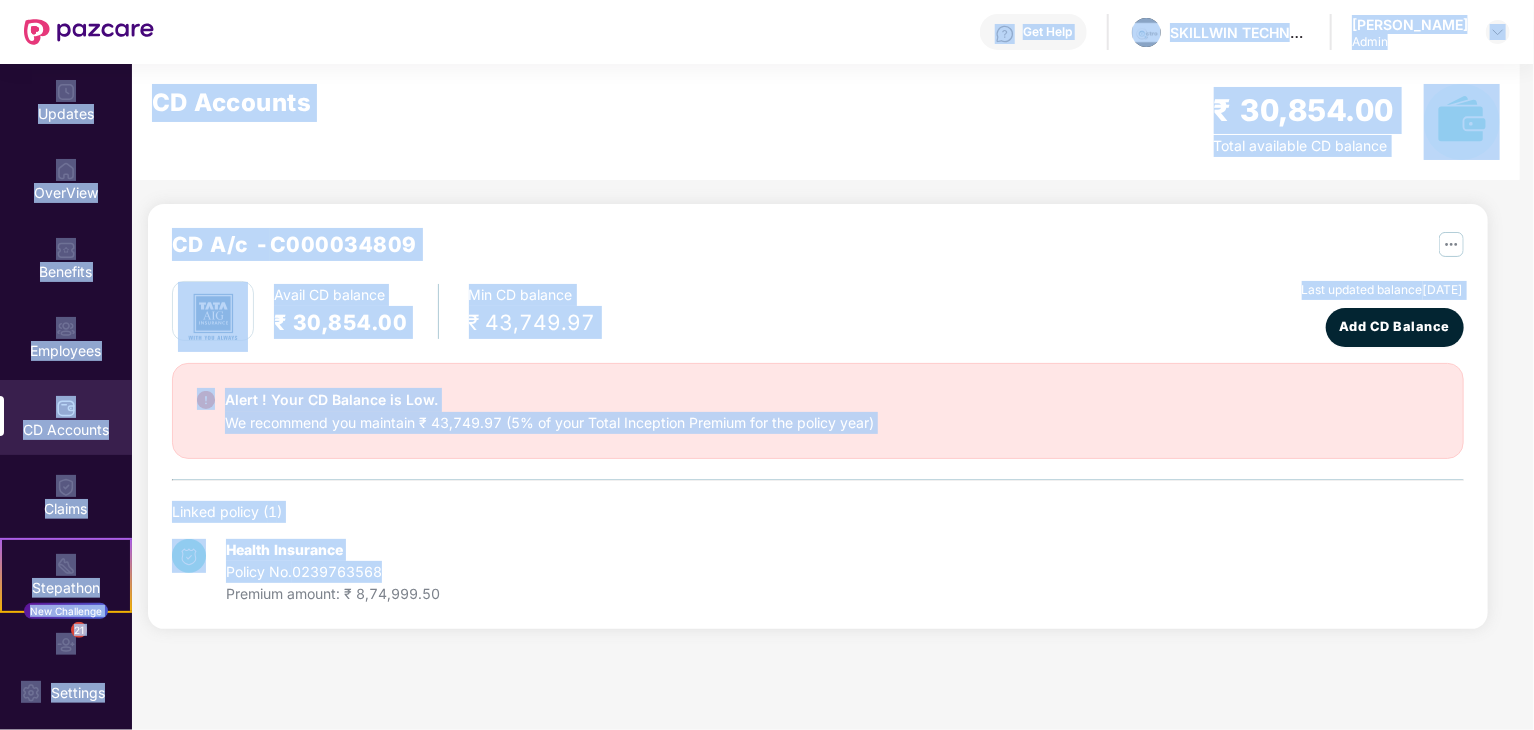 click on "CD Accounts ₹ 30,854.00 Total available CD balance" at bounding box center (826, 122) 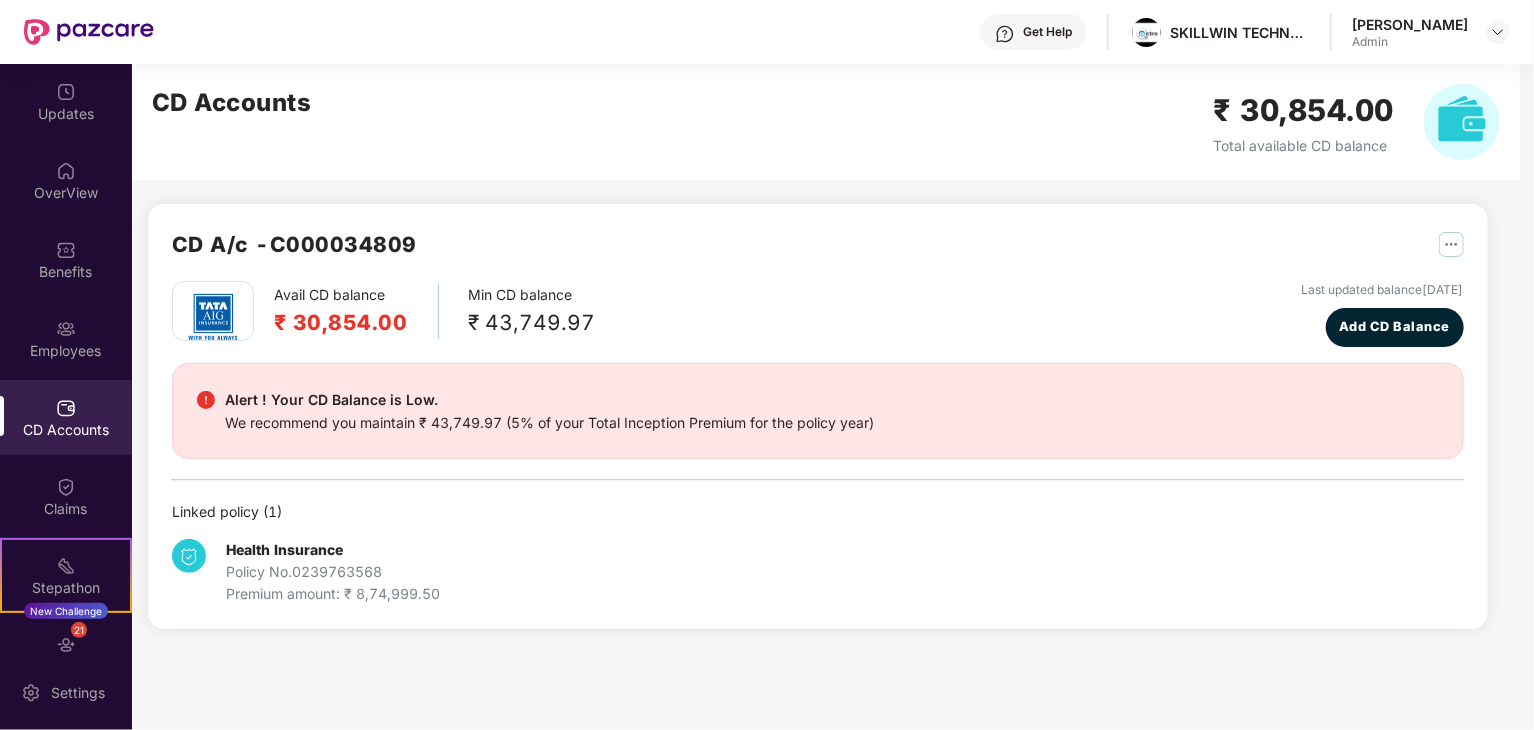 click on "CD Accounts" at bounding box center [232, 103] 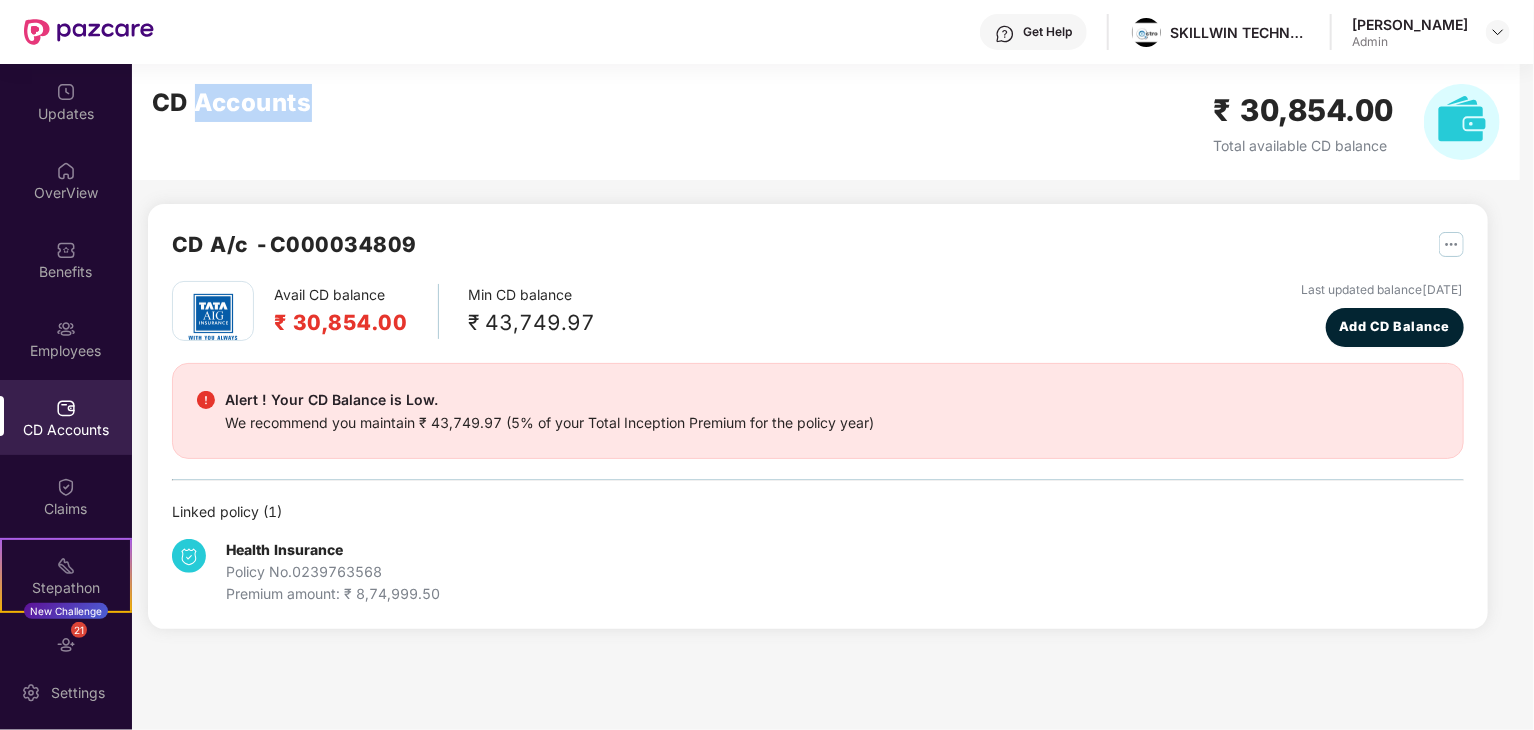 click on "CD Accounts" at bounding box center (232, 103) 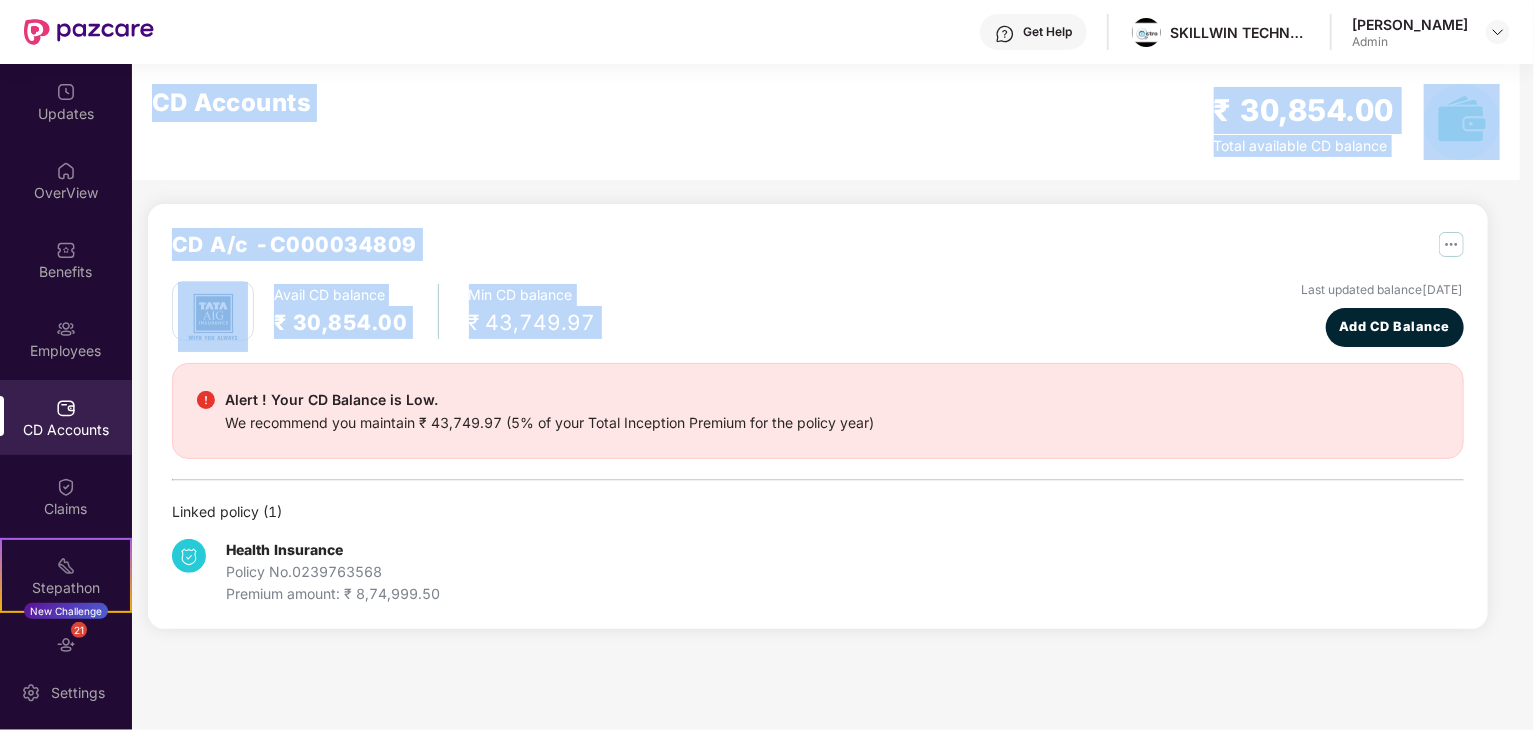 drag, startPoint x: 224, startPoint y: 96, endPoint x: 626, endPoint y: 325, distance: 462.64996 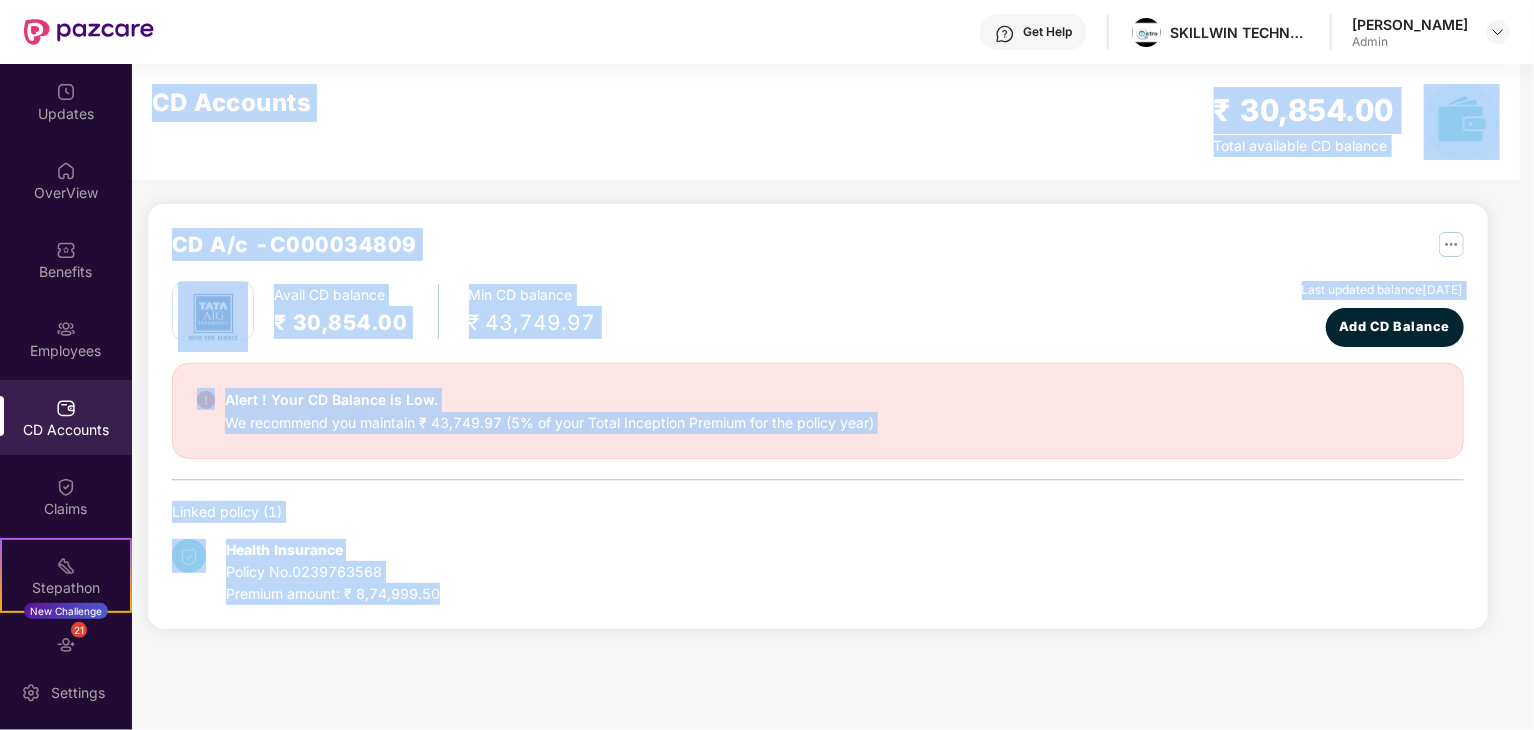 drag, startPoint x: 152, startPoint y: 99, endPoint x: 692, endPoint y: 589, distance: 729.1776 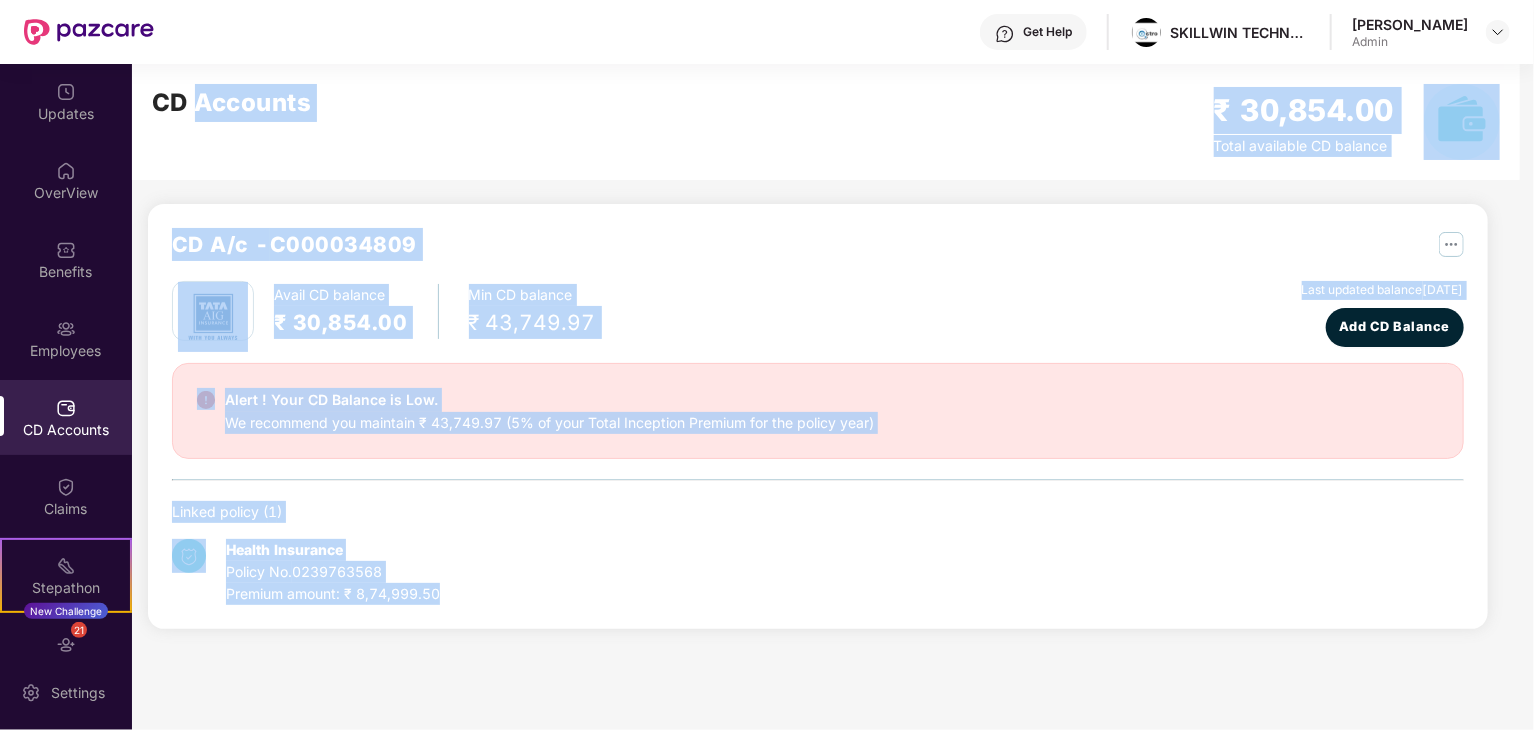 drag, startPoint x: 692, startPoint y: 589, endPoint x: 257, endPoint y: 143, distance: 623.00964 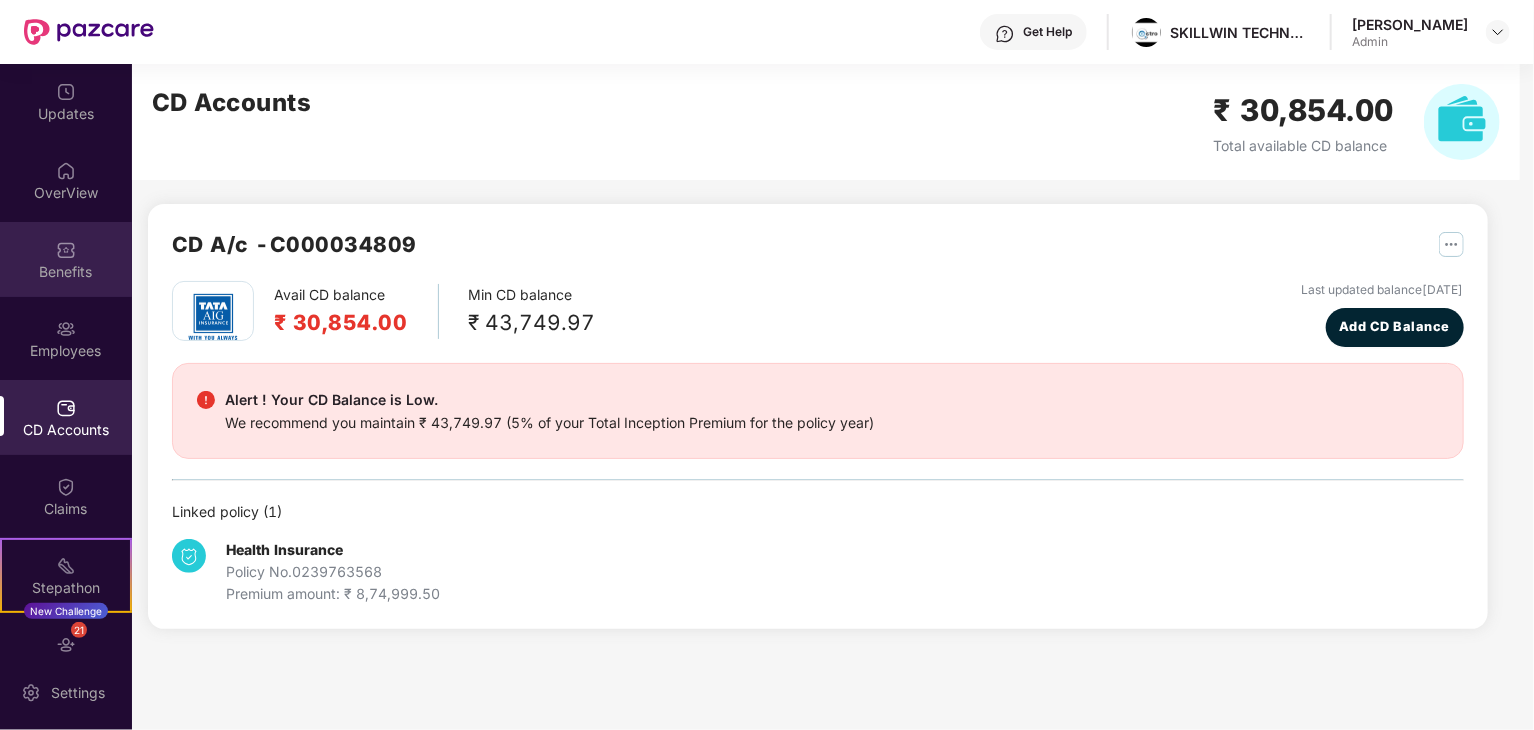 click at bounding box center [66, 250] 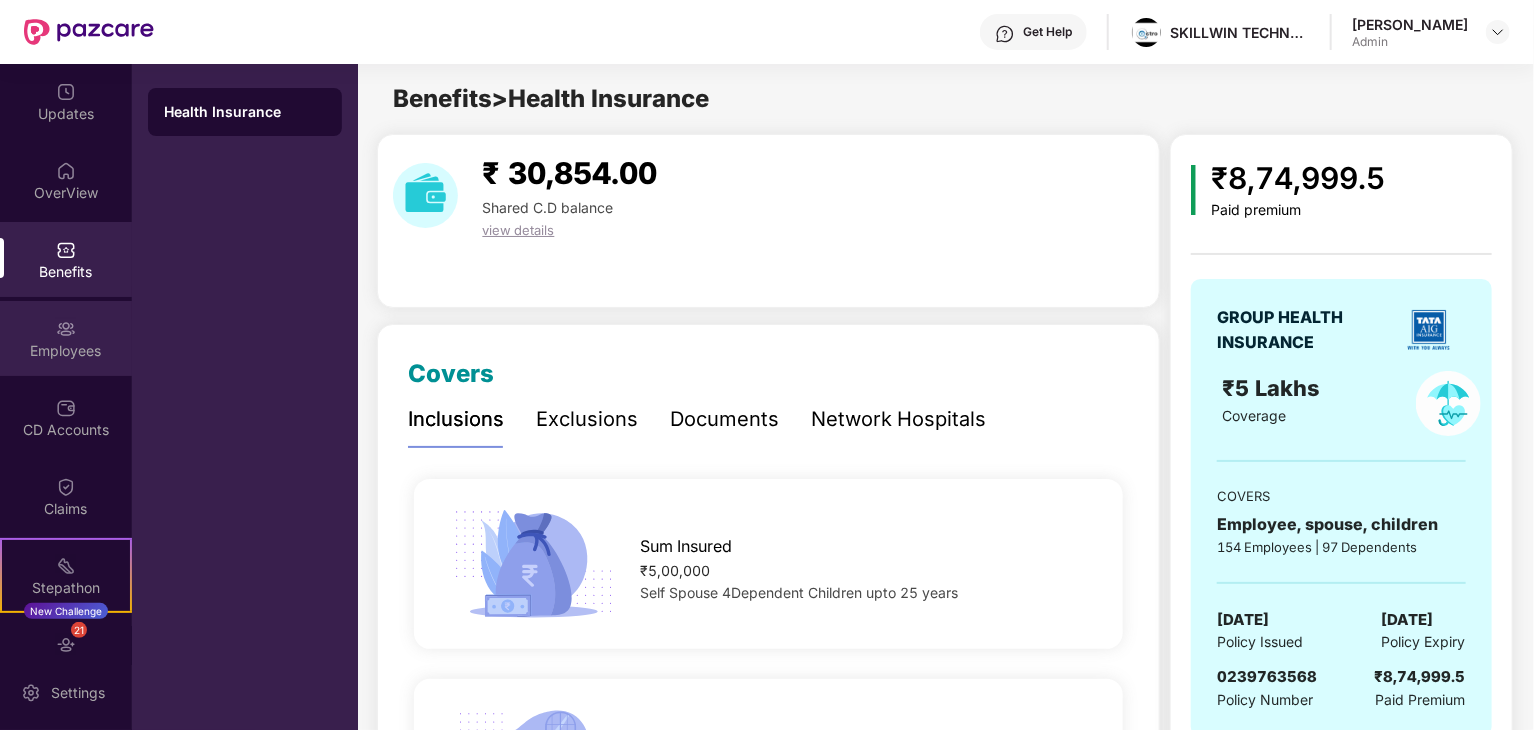 click on "Employees" at bounding box center (66, 351) 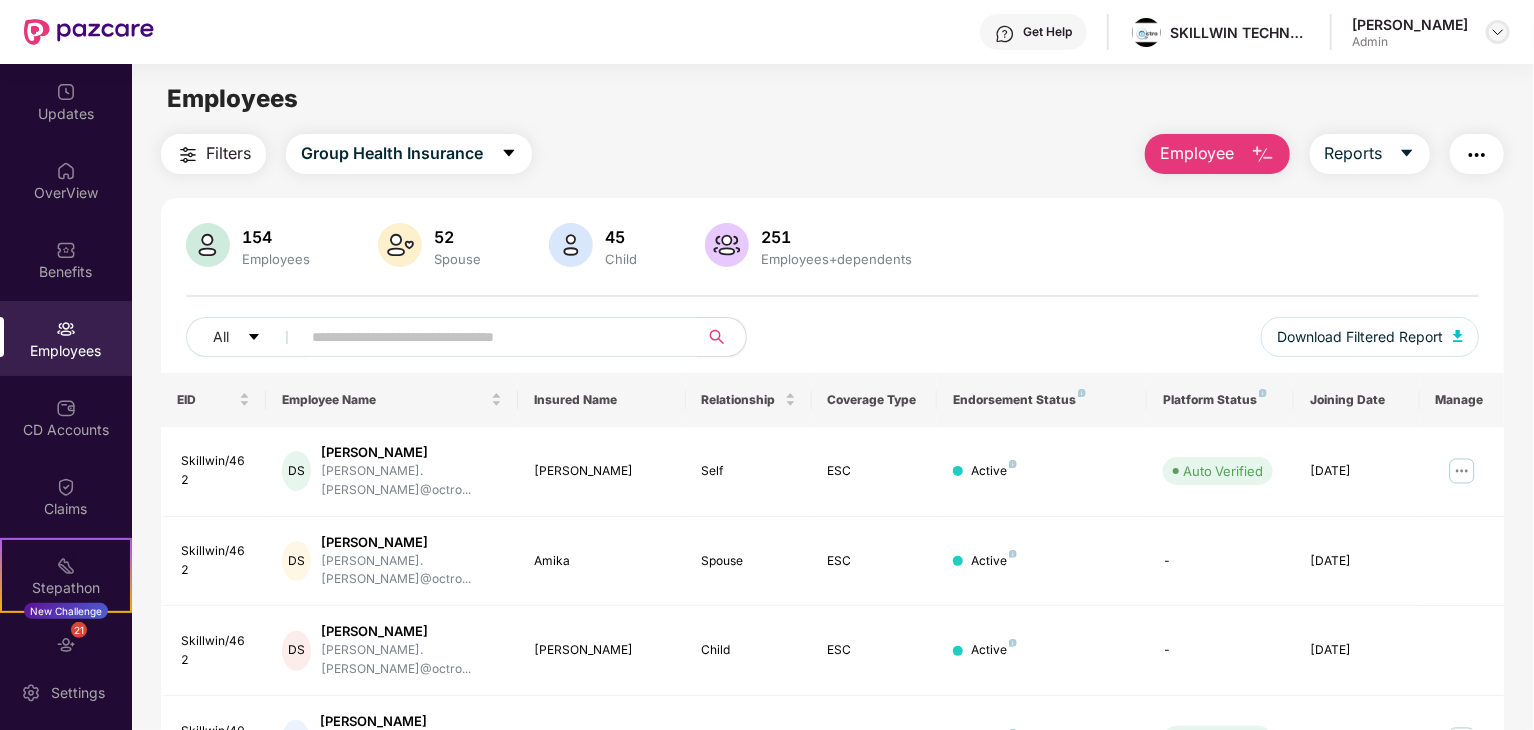 click at bounding box center [1498, 32] 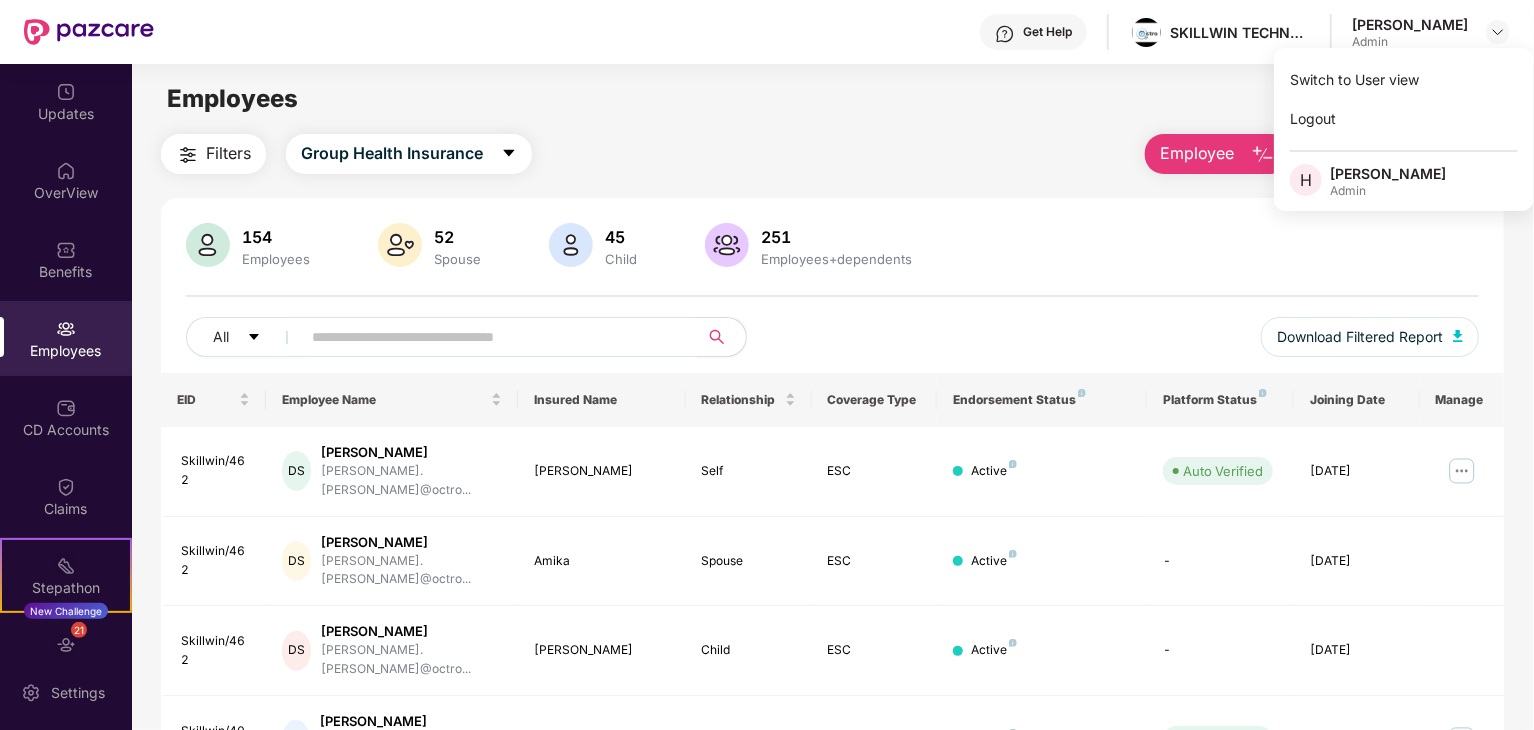 click on "Employees" at bounding box center (832, 99) 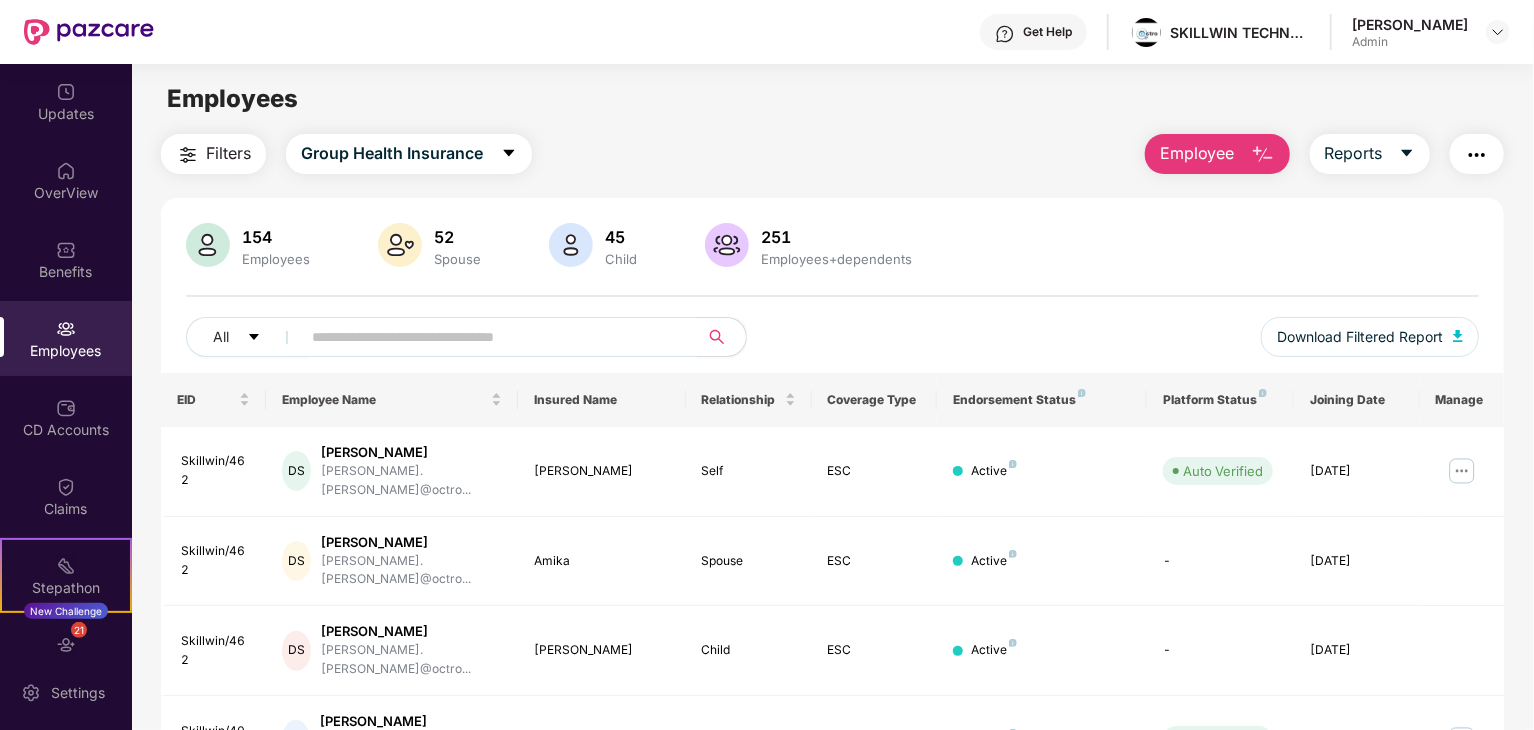 click on "Employees" at bounding box center (66, 351) 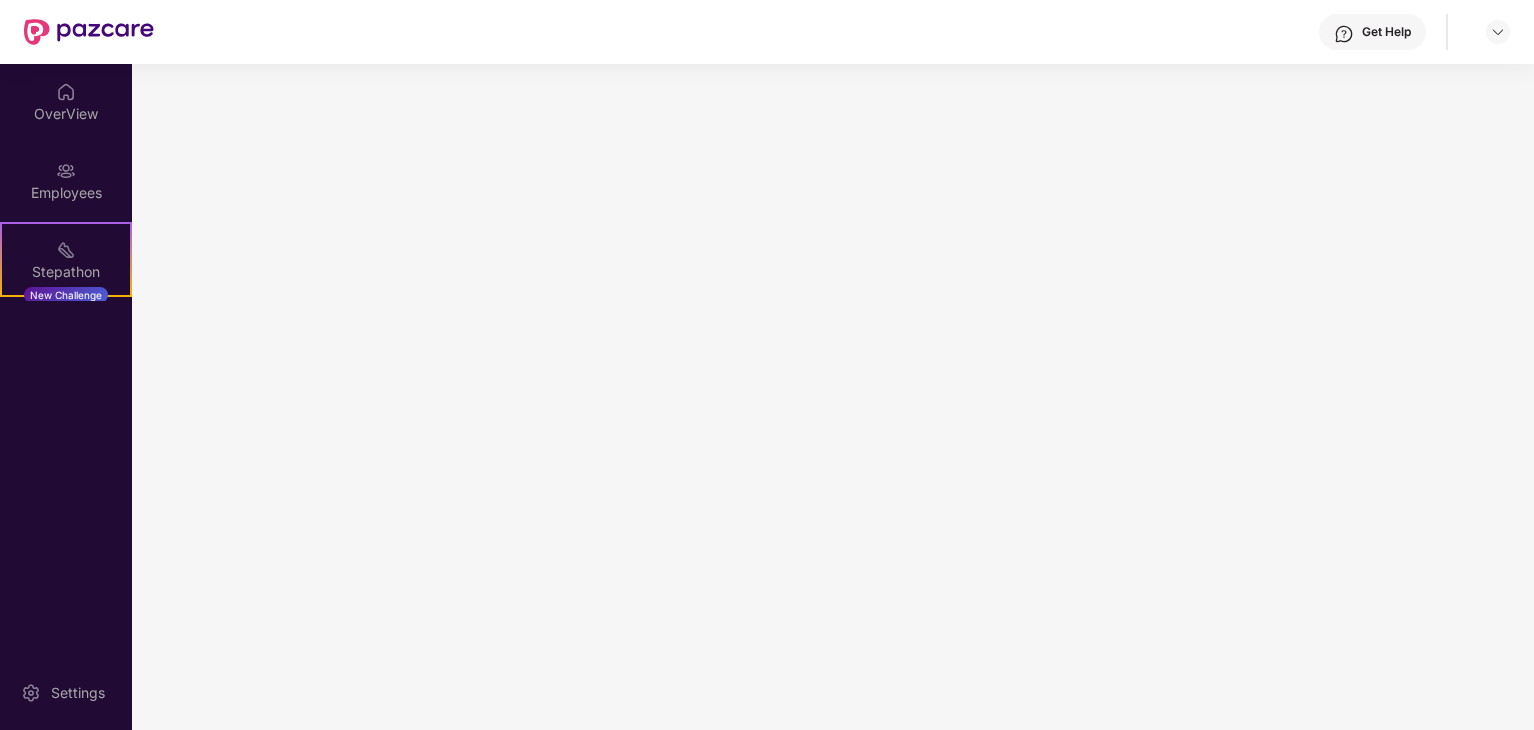 scroll, scrollTop: 0, scrollLeft: 0, axis: both 